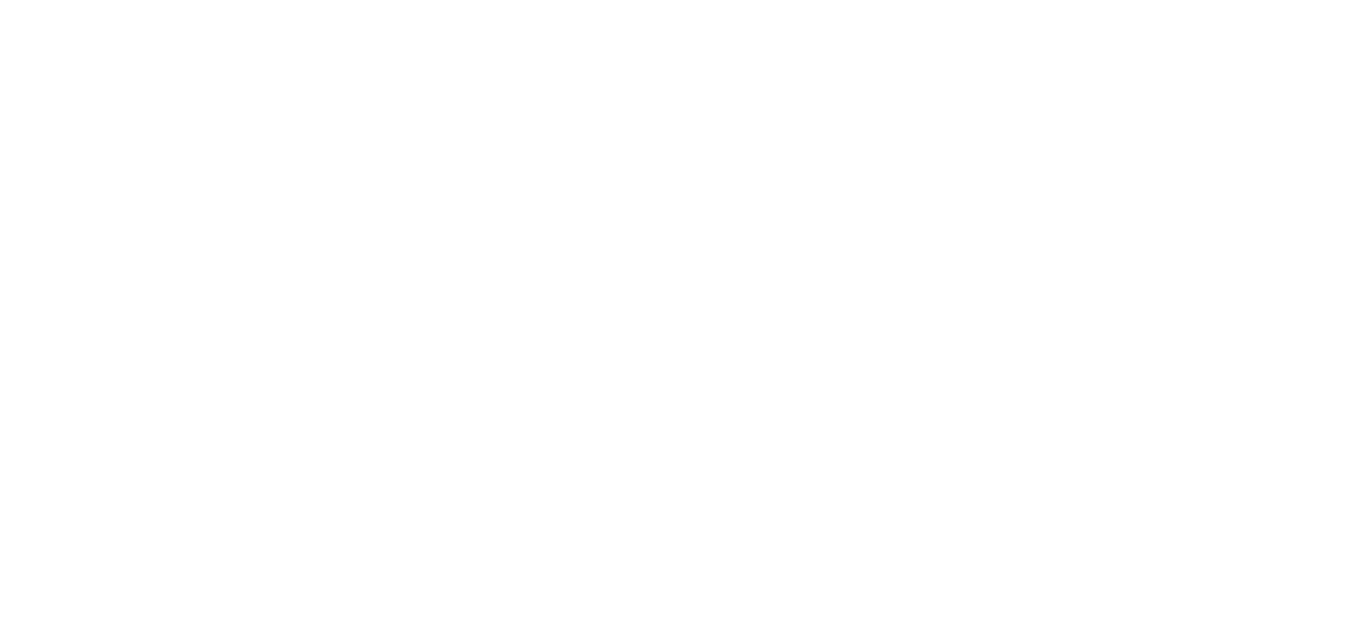 scroll, scrollTop: 0, scrollLeft: 0, axis: both 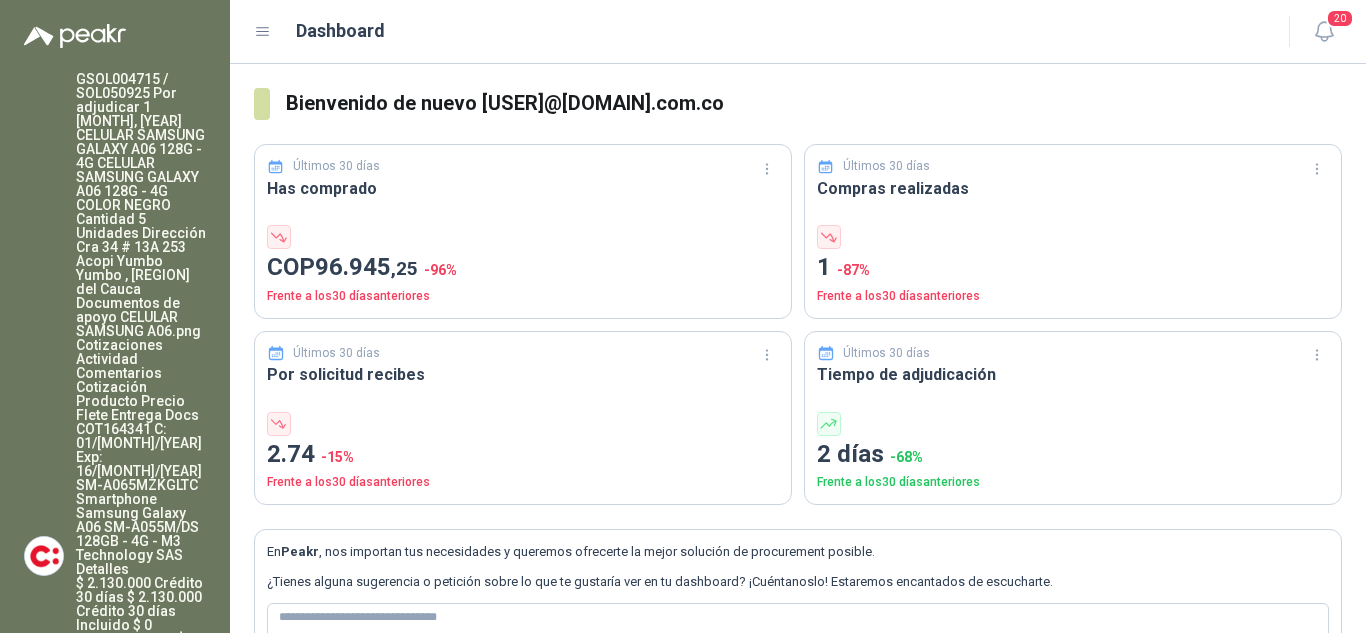 click on "Solicitudes" at bounding box center (96, 1142) 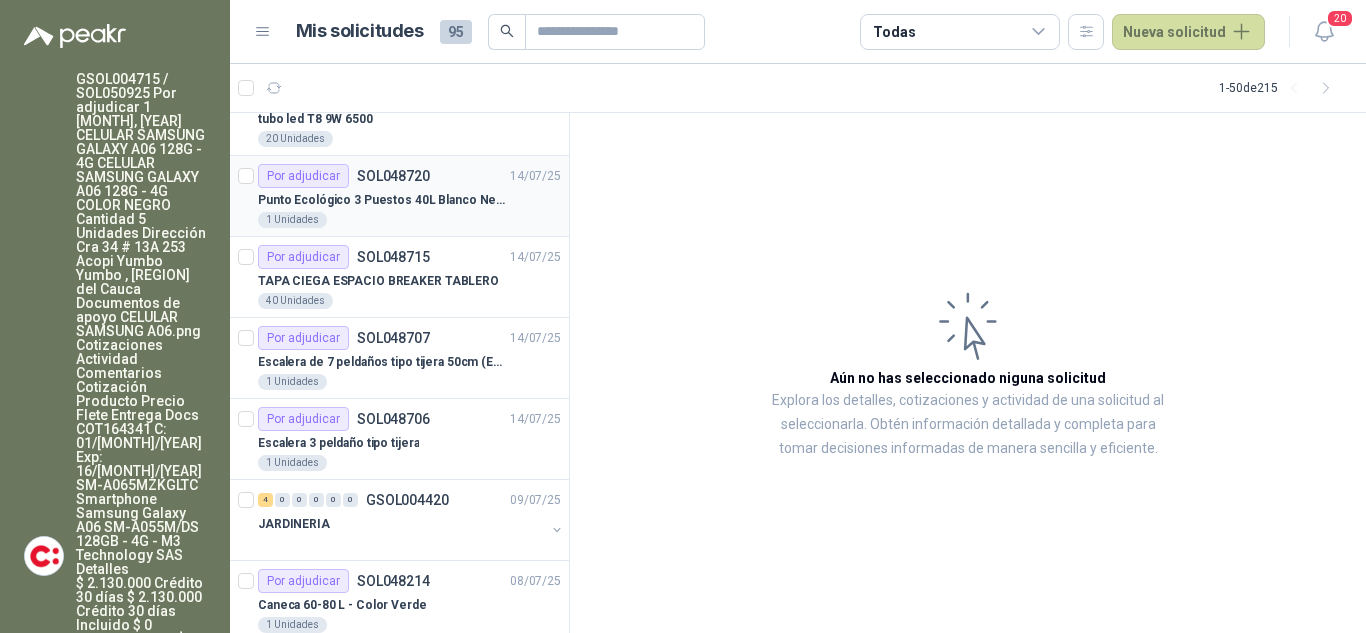 scroll, scrollTop: 0, scrollLeft: 0, axis: both 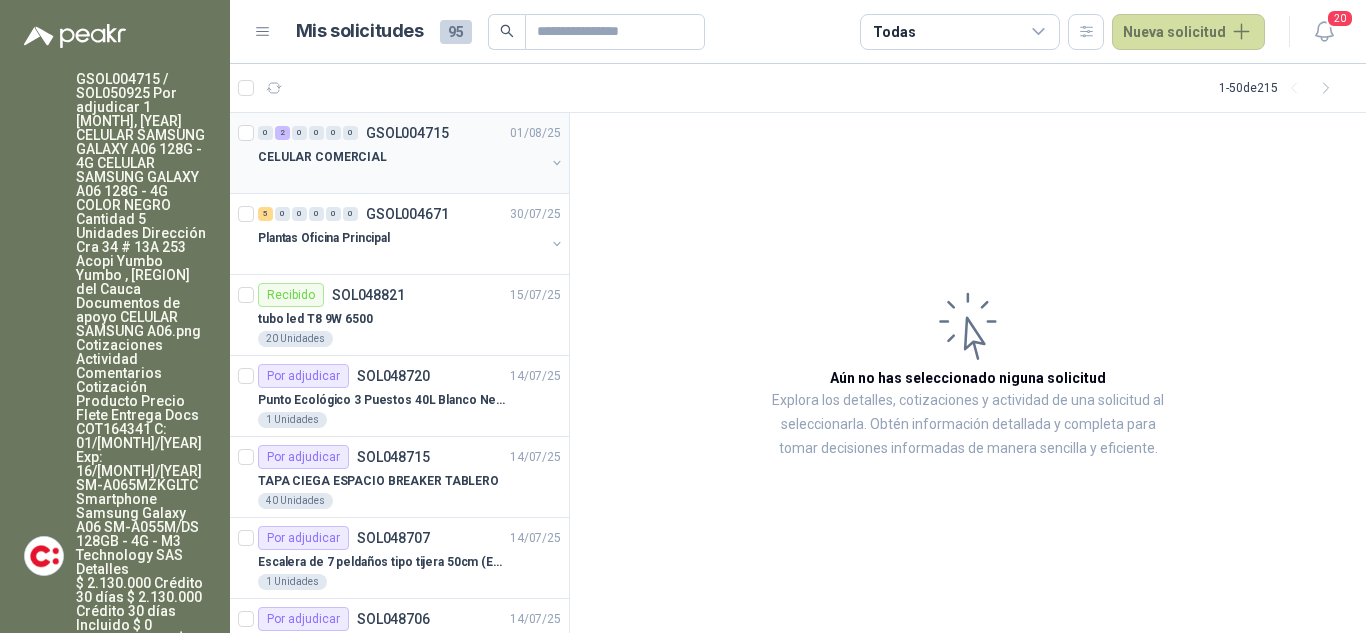 click on "CELULAR COMERCIAL" at bounding box center (322, 157) 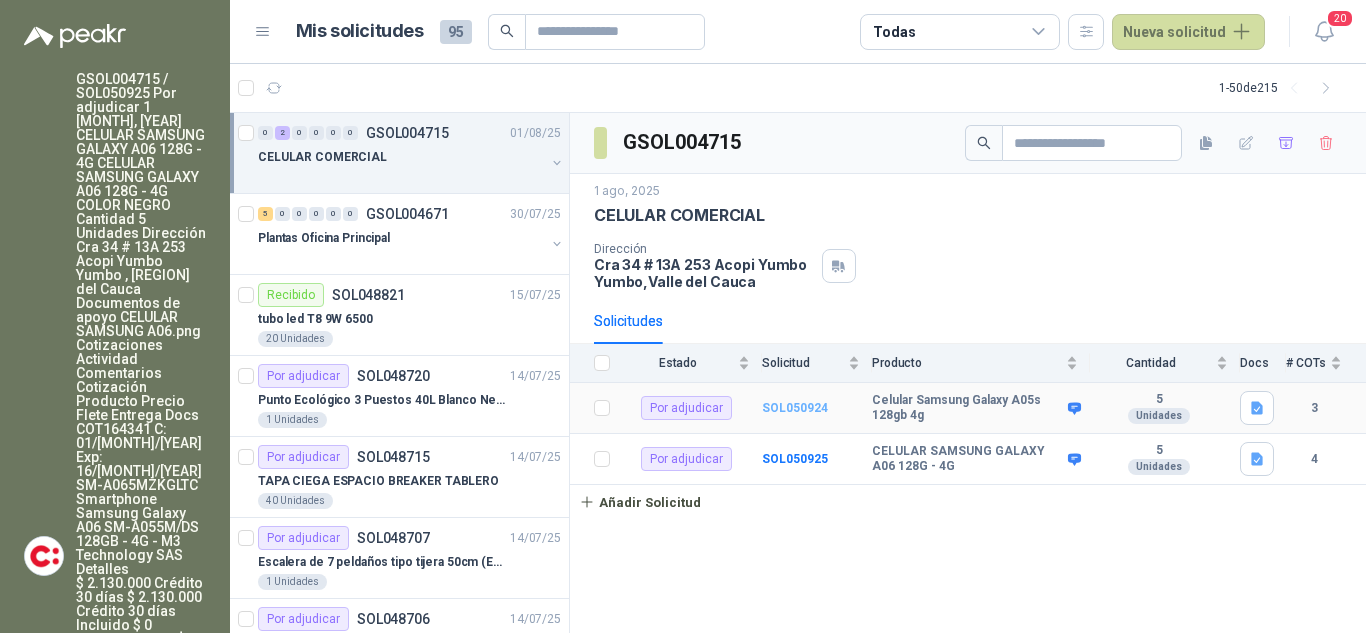 click on "SOL050924" at bounding box center [795, 408] 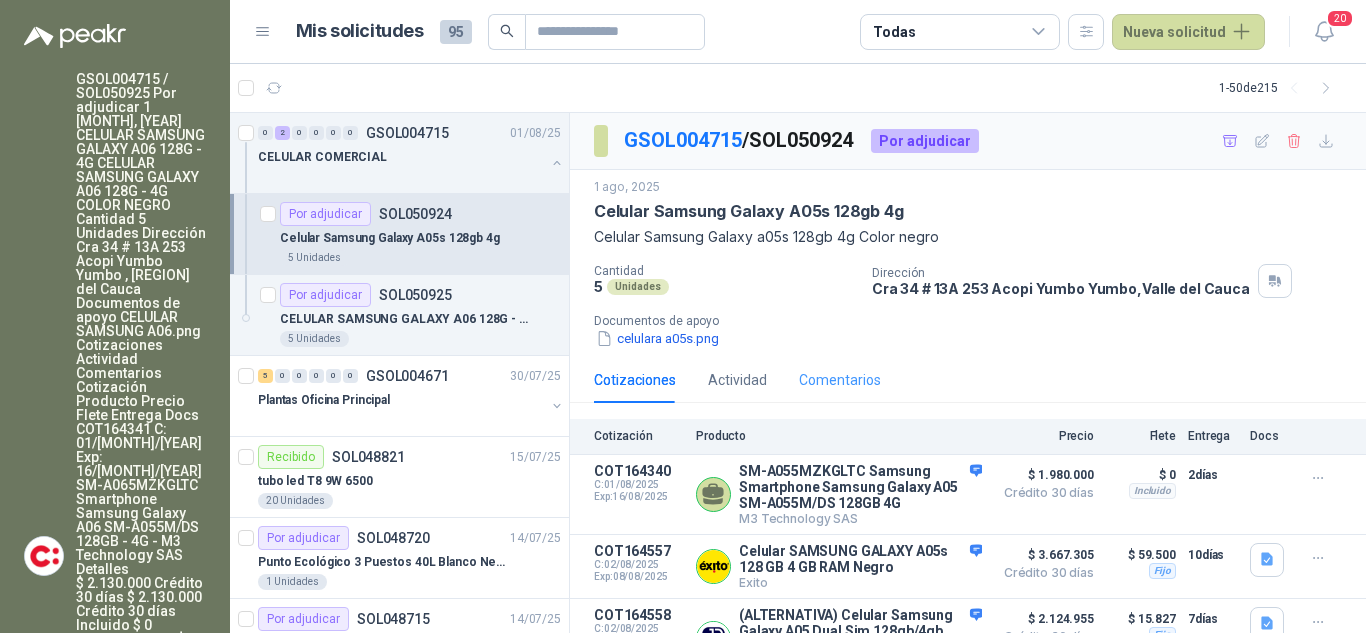 scroll, scrollTop: 53, scrollLeft: 0, axis: vertical 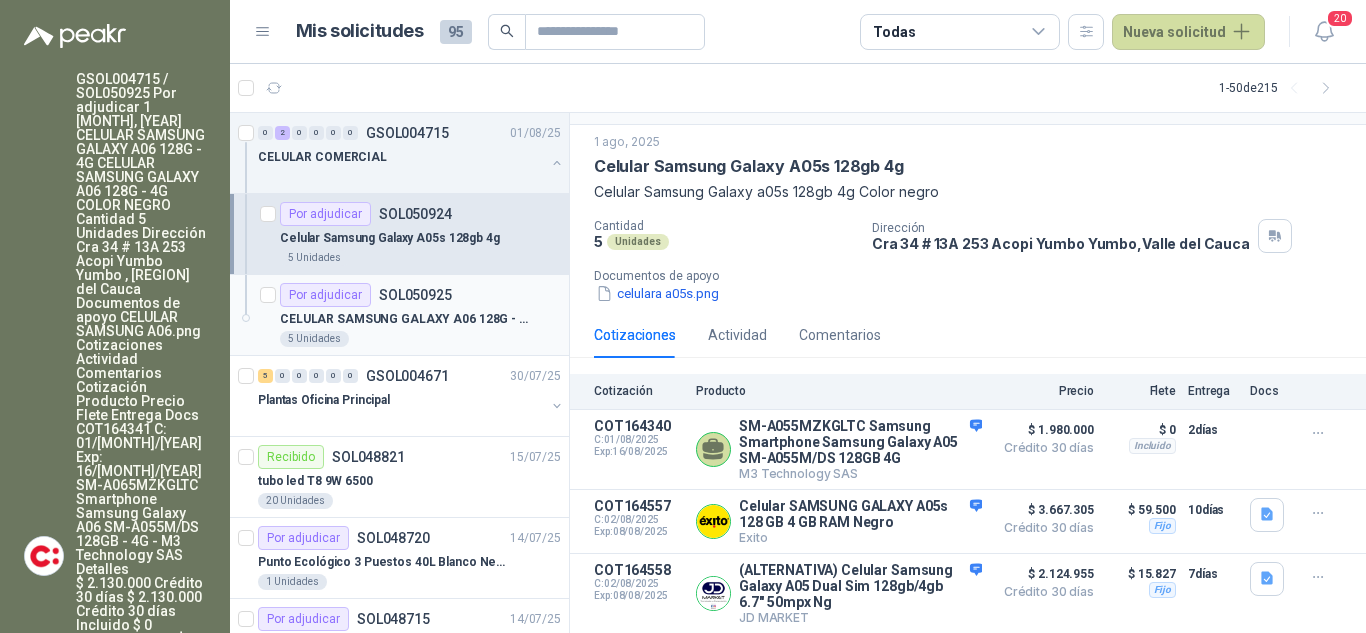 click on "CELULAR SAMSUNG GALAXY A06 128G - 4G" at bounding box center [404, 319] 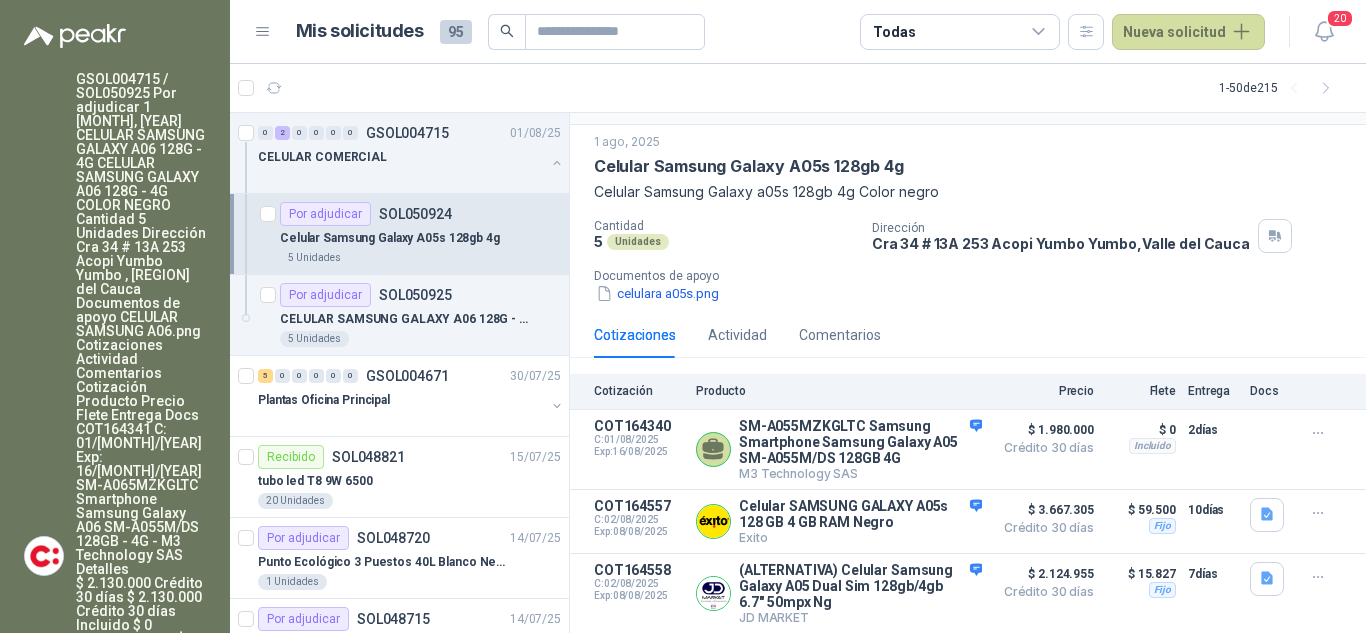click on "SOL050924" at bounding box center [415, 214] 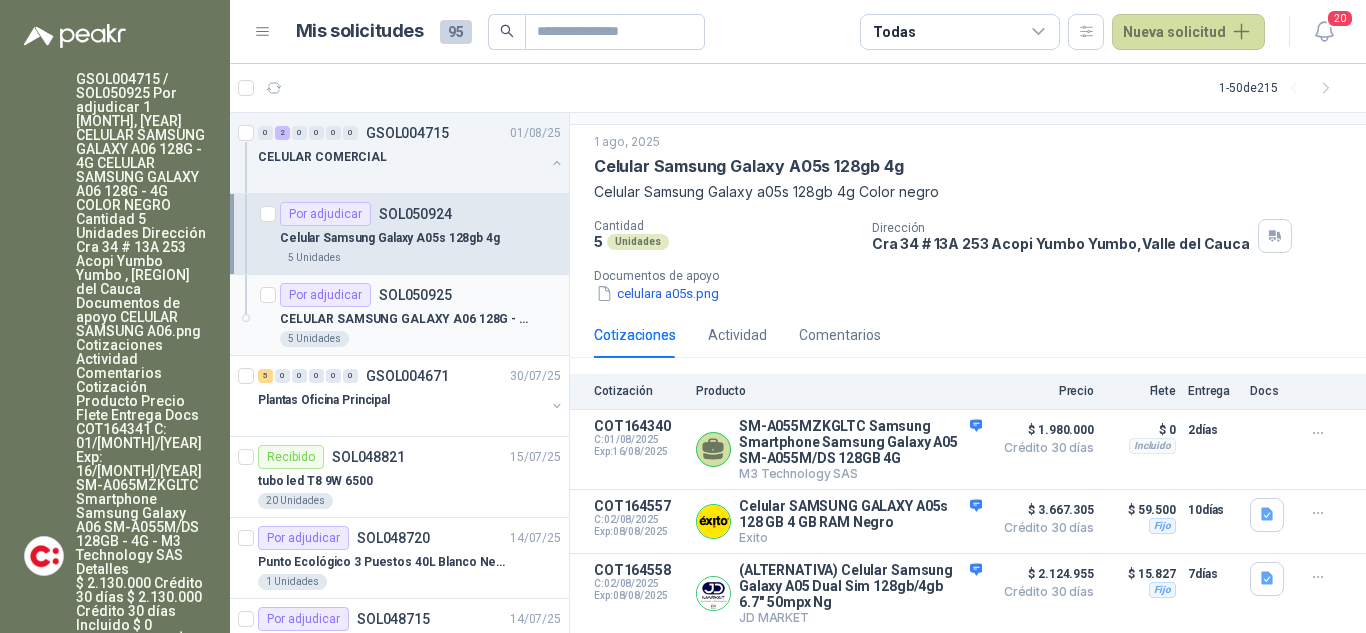 scroll, scrollTop: 1, scrollLeft: 0, axis: vertical 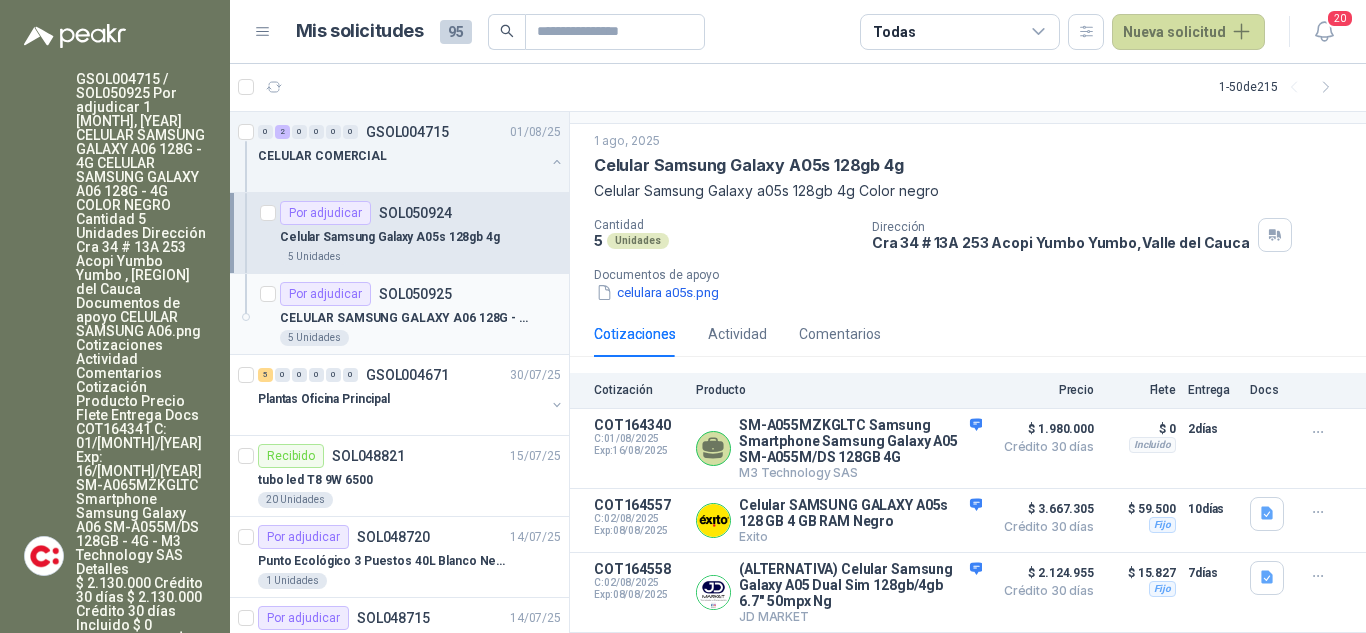 click on "CELULAR SAMSUNG GALAXY A06 128G - 4G" at bounding box center [404, 318] 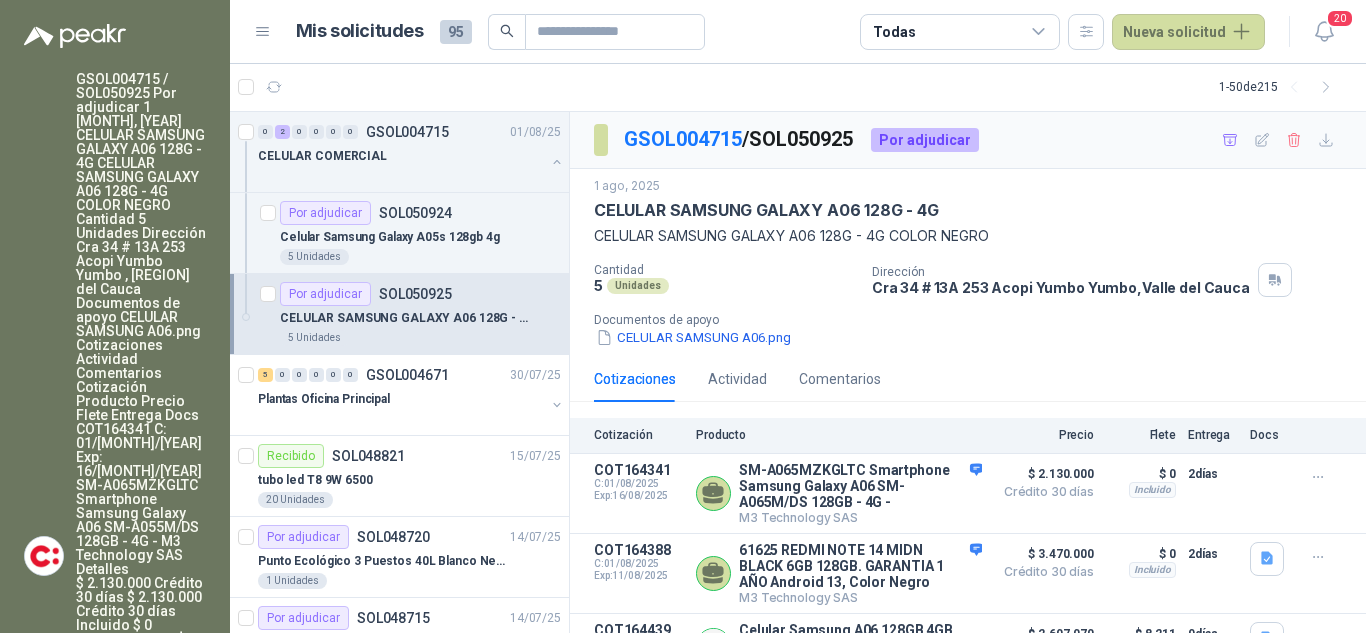 drag, startPoint x: 1307, startPoint y: 140, endPoint x: 1181, endPoint y: 192, distance: 136.30847 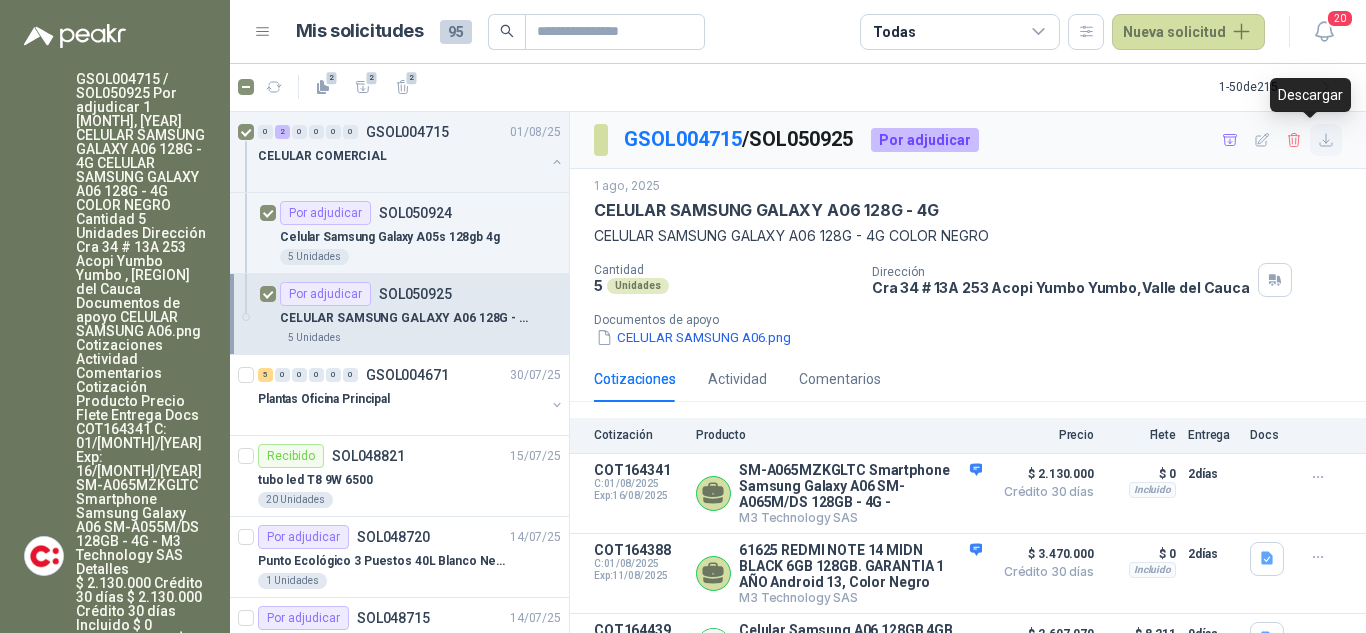 click 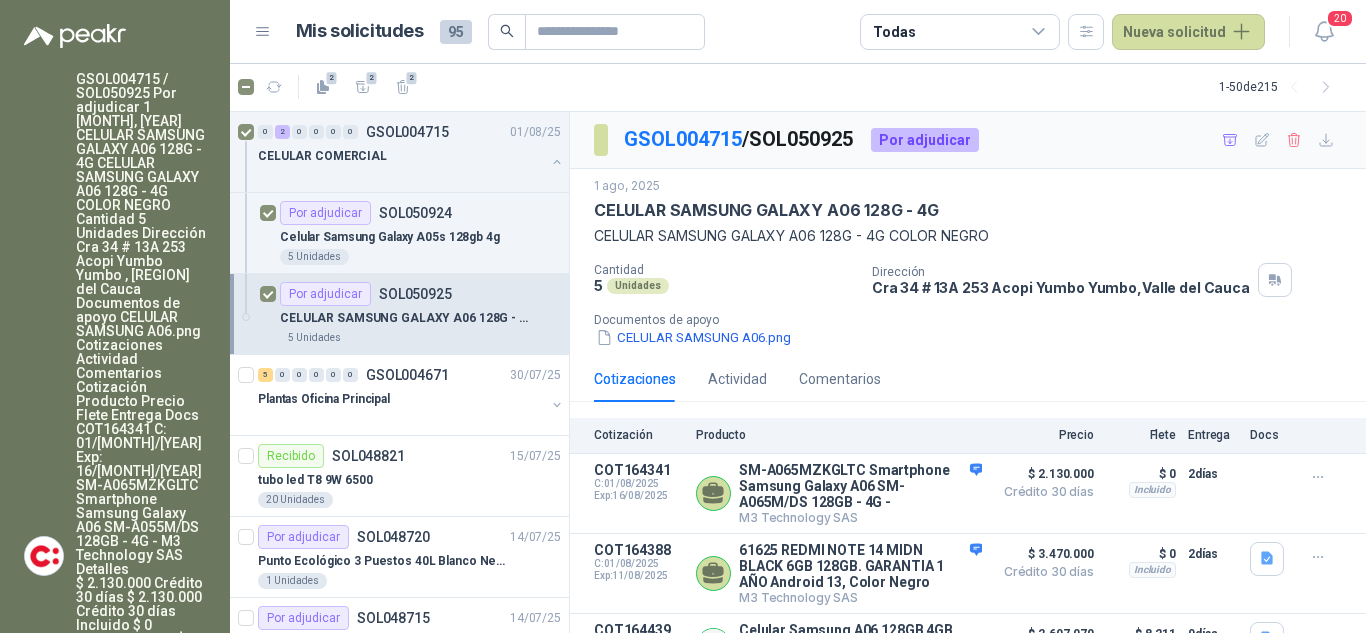 click on "CELULAR SAMSUNG GALAXY A06 128G - 4G" at bounding box center (404, 318) 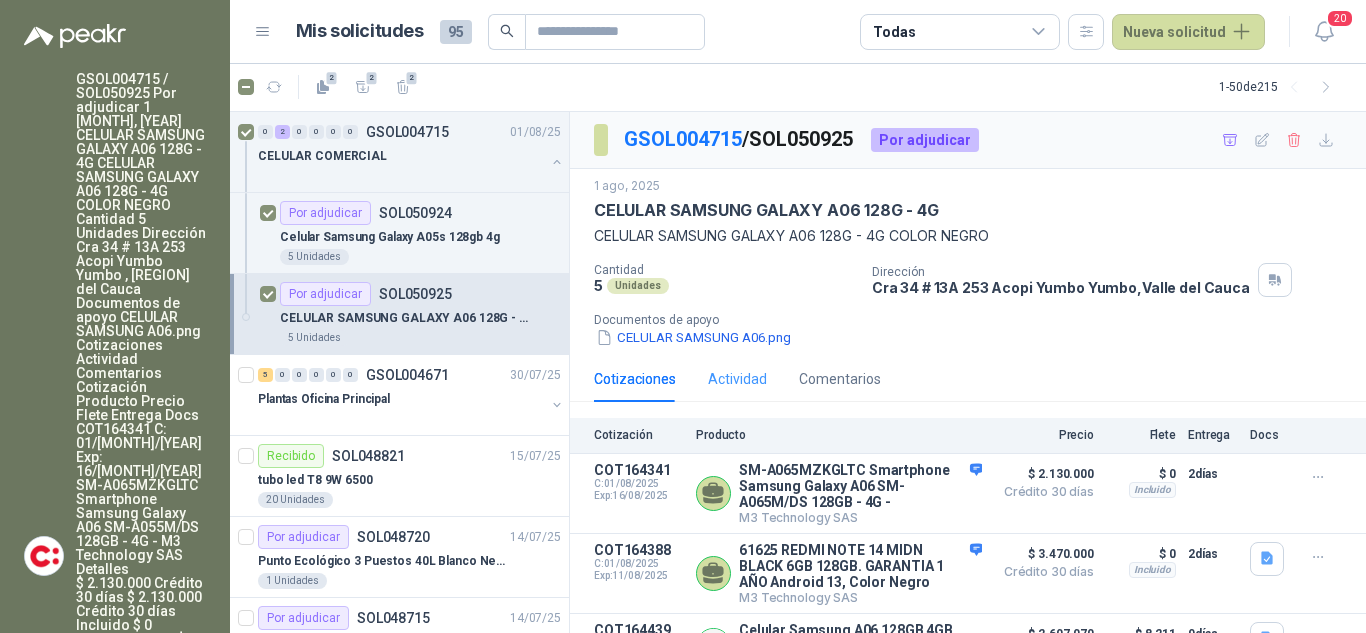 scroll, scrollTop: 119, scrollLeft: 0, axis: vertical 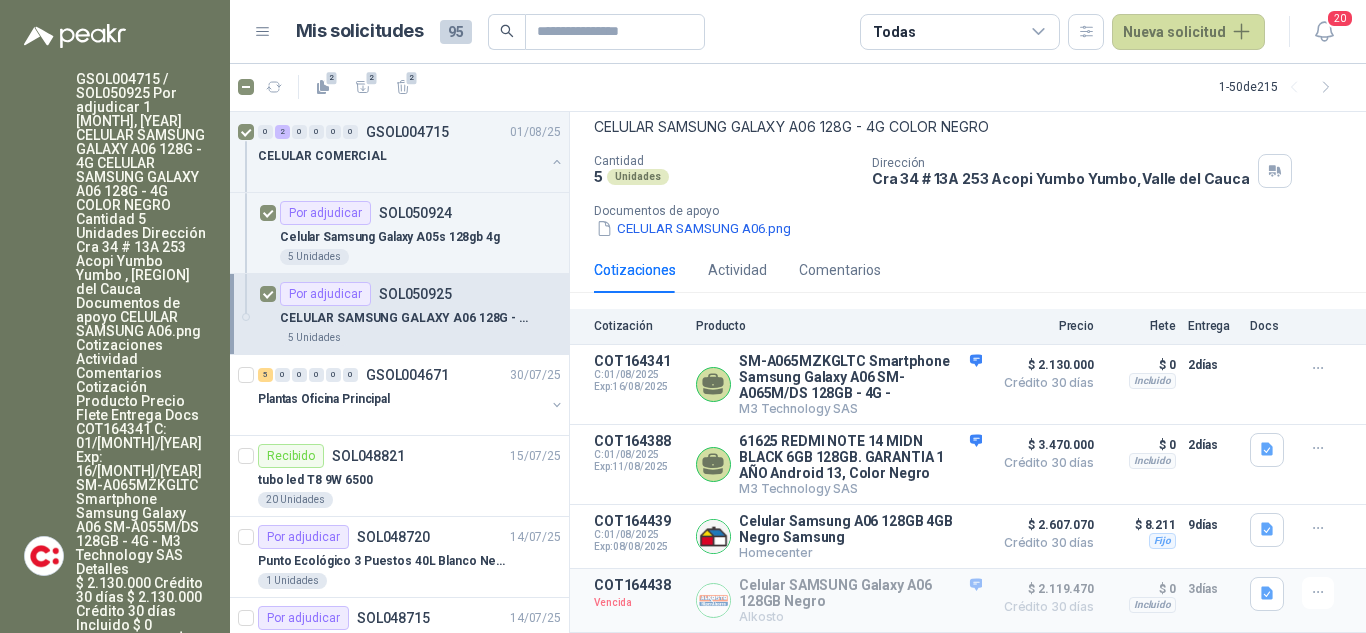 click on "Por adjudicar SOL050925" at bounding box center [366, 294] 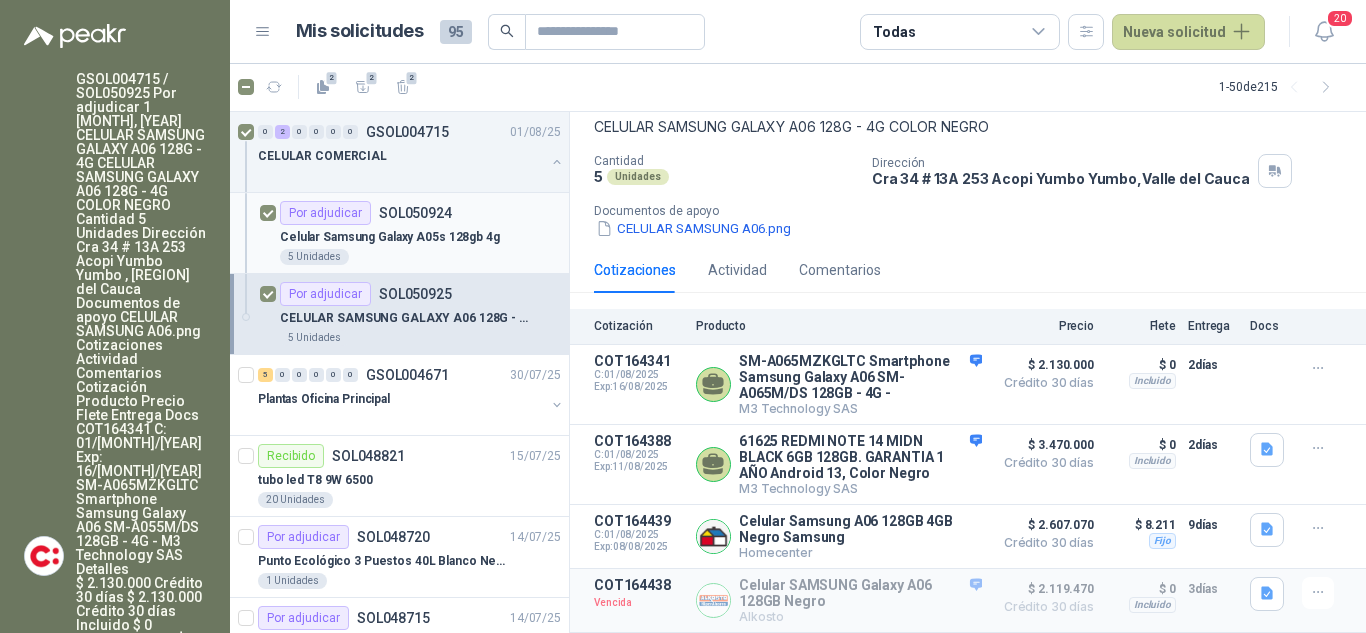 click on "SOL050924" at bounding box center (415, 213) 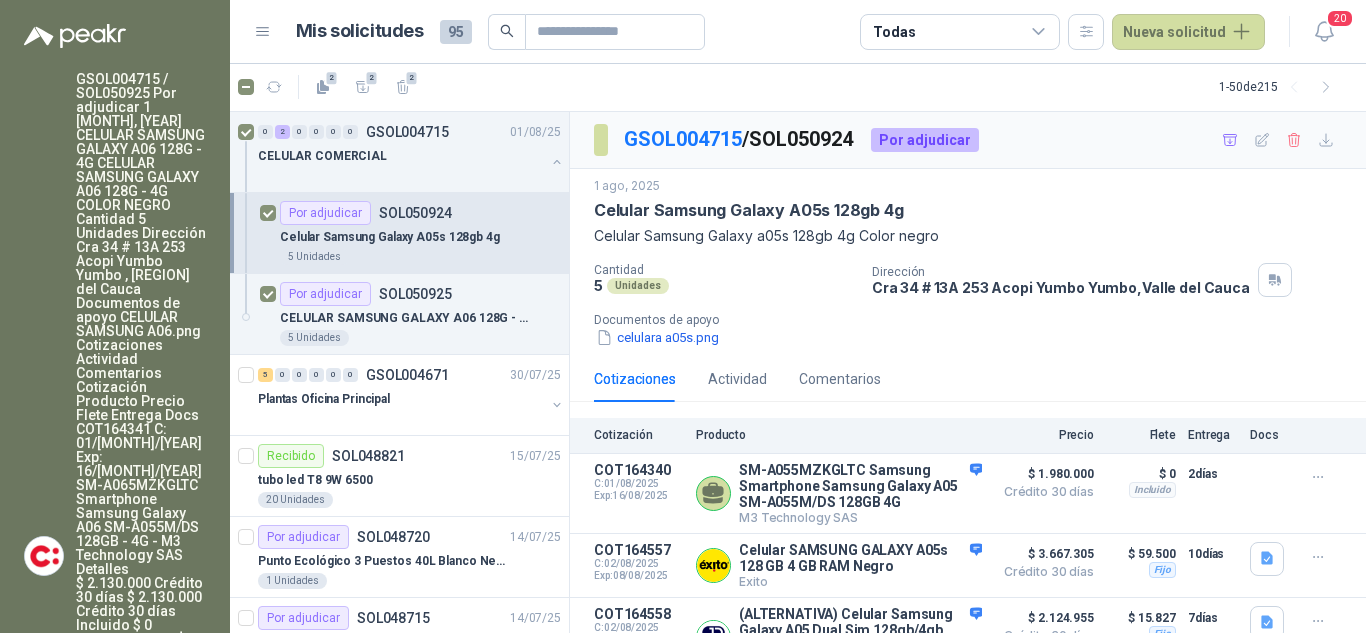 scroll, scrollTop: 53, scrollLeft: 0, axis: vertical 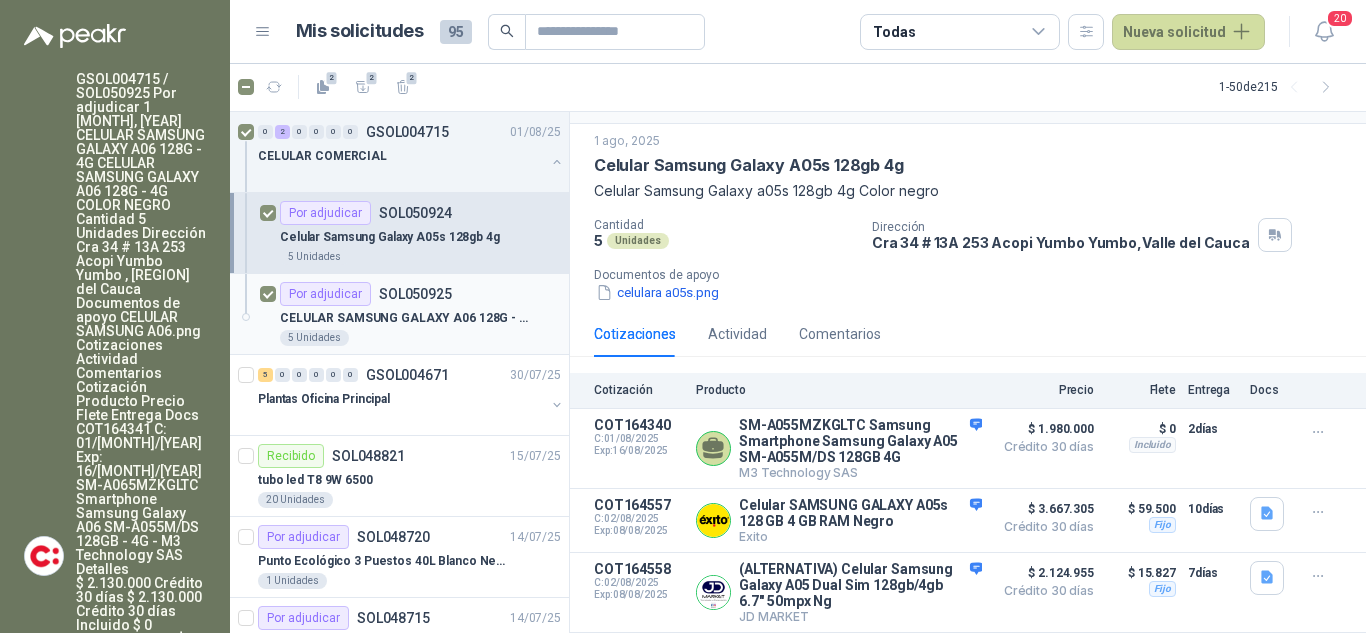 click on "SOL050925" at bounding box center (415, 294) 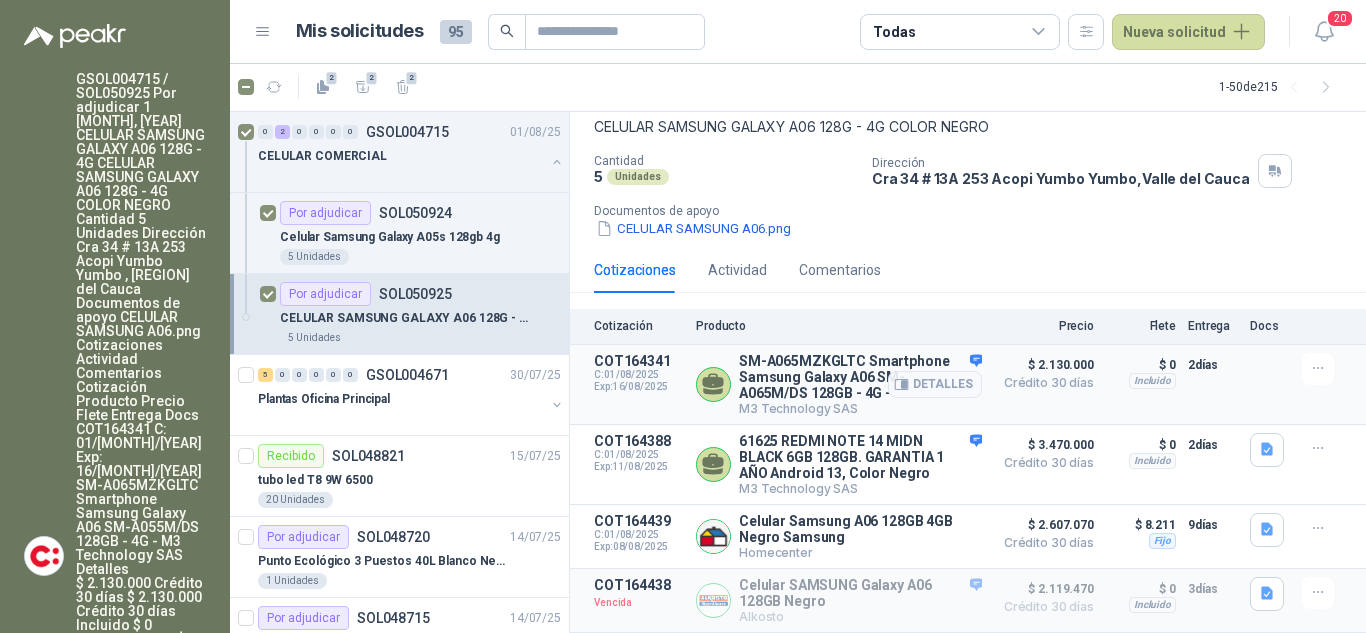 scroll, scrollTop: 119, scrollLeft: 0, axis: vertical 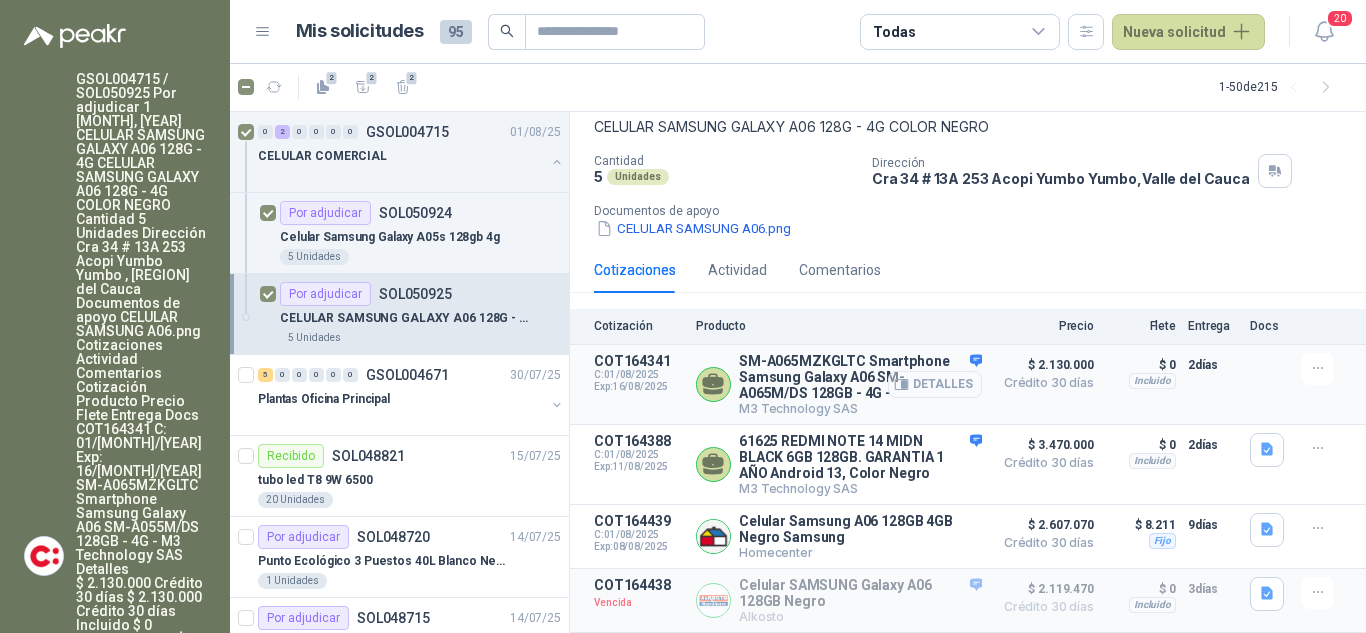 click on "Detalles" at bounding box center [935, 384] 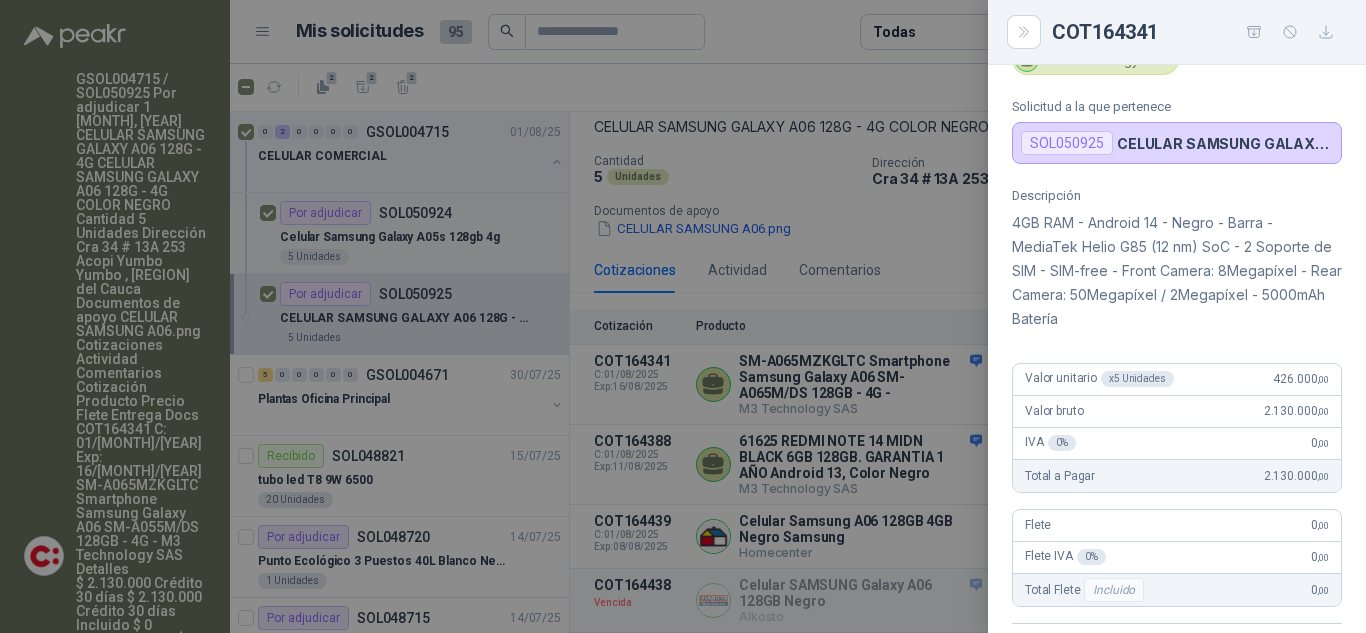 scroll, scrollTop: 100, scrollLeft: 0, axis: vertical 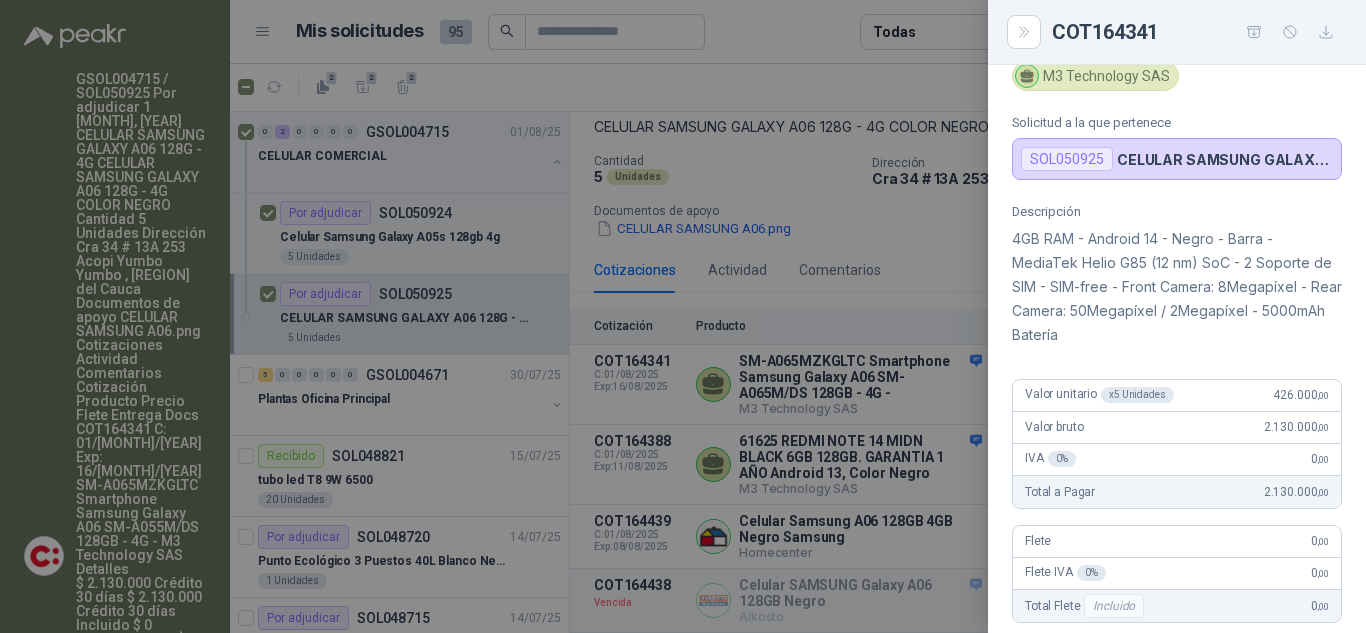 click at bounding box center (683, 316) 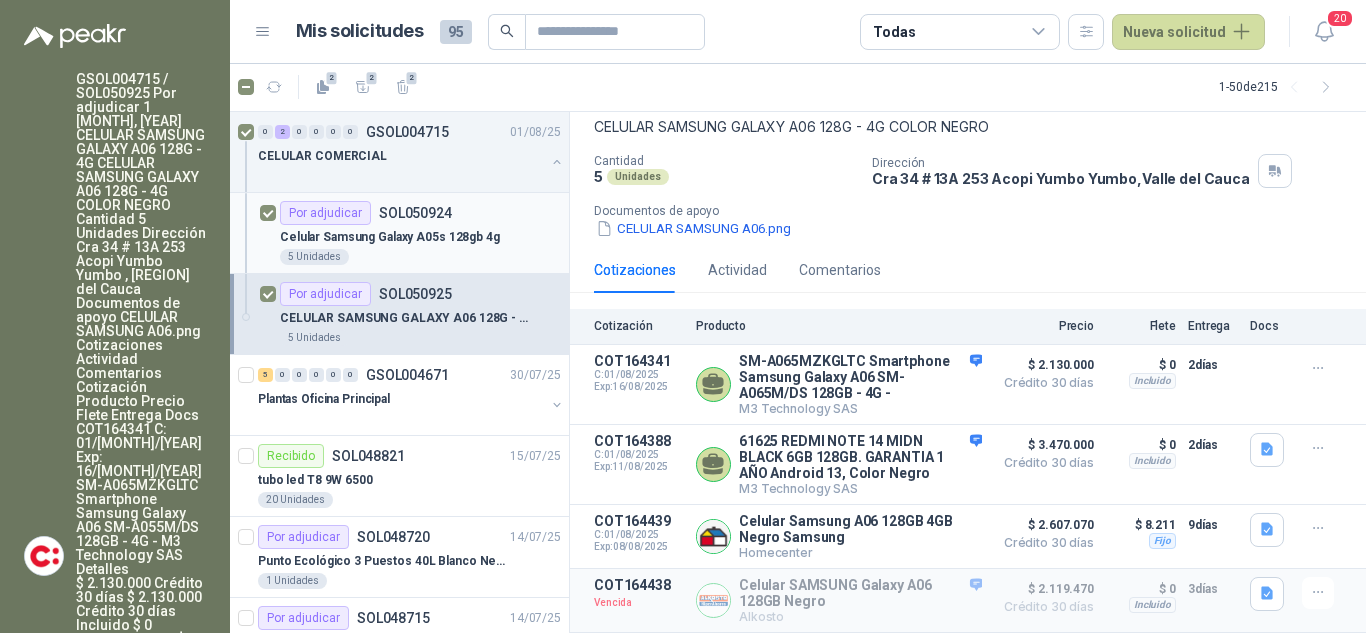 click on "Celular Samsung Galaxy A05s 128gb 4g" at bounding box center (390, 237) 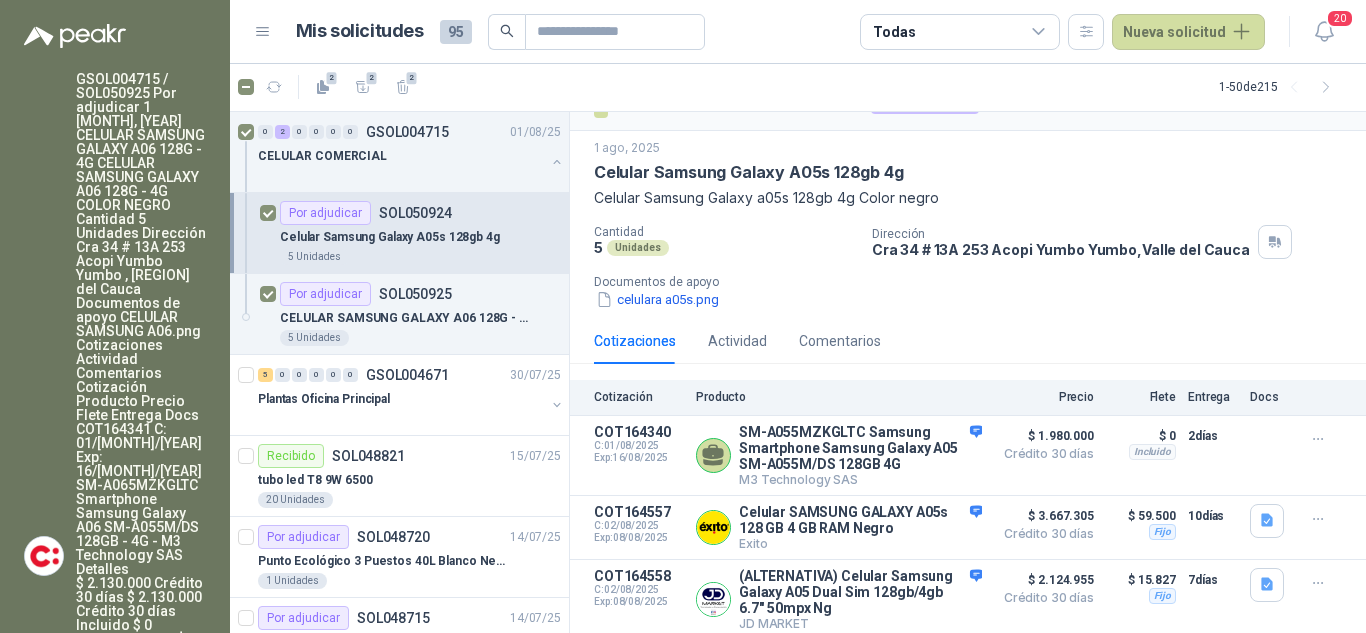 scroll, scrollTop: 53, scrollLeft: 0, axis: vertical 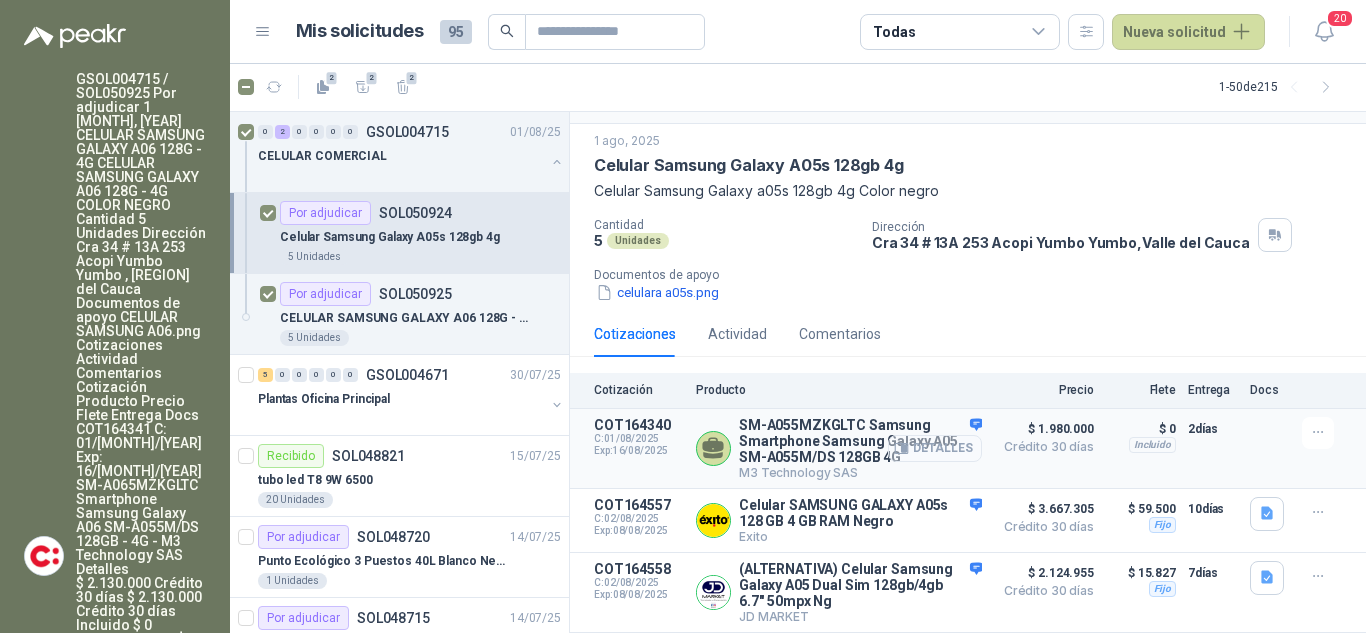 click on "Detalles" at bounding box center [935, 448] 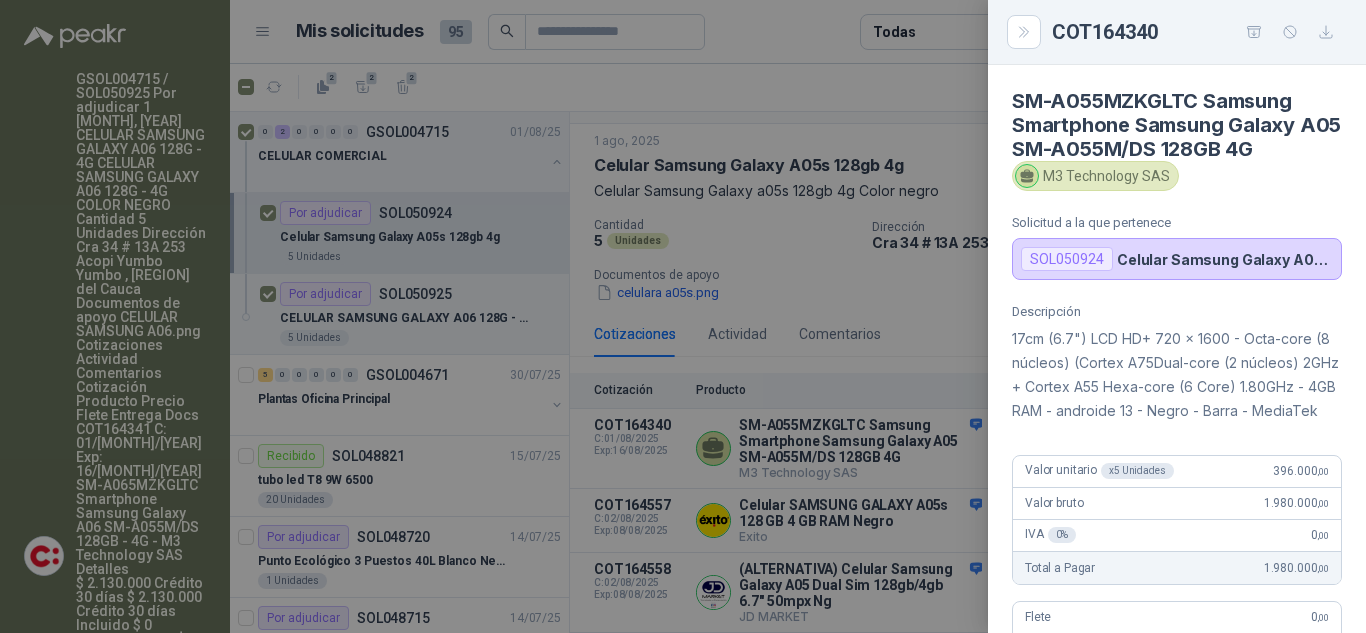 click at bounding box center (683, 316) 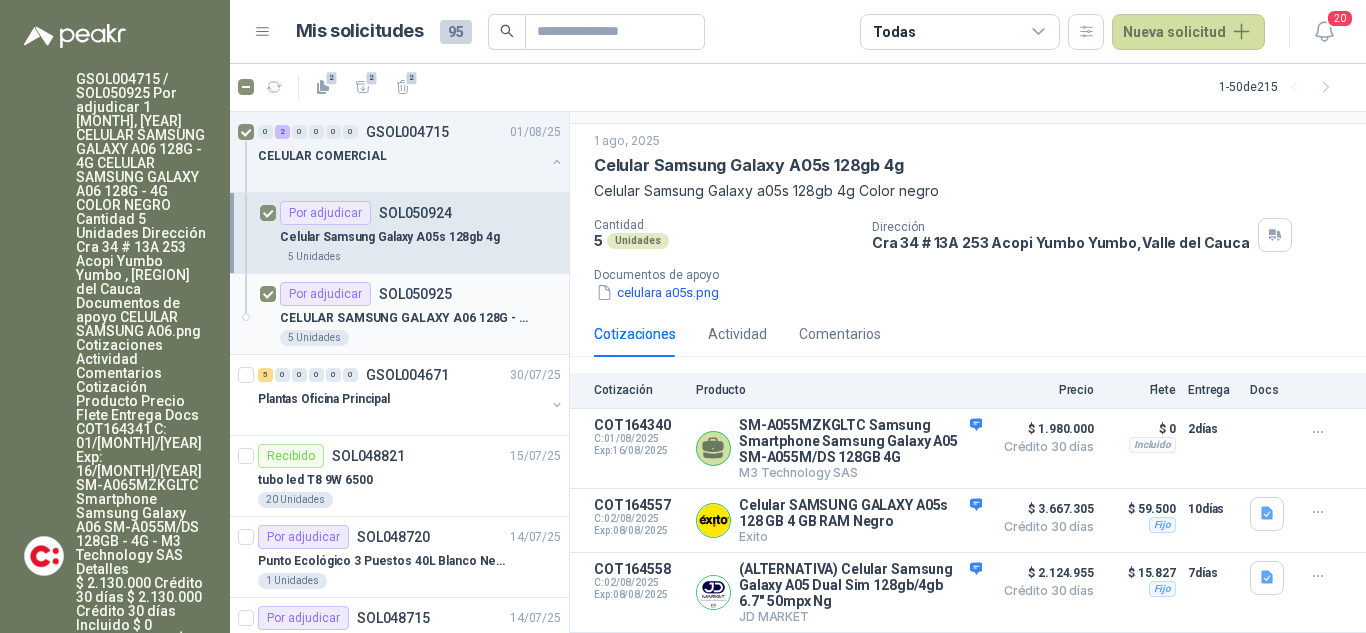 click on "Por adjudicar SOL050925" at bounding box center [366, 294] 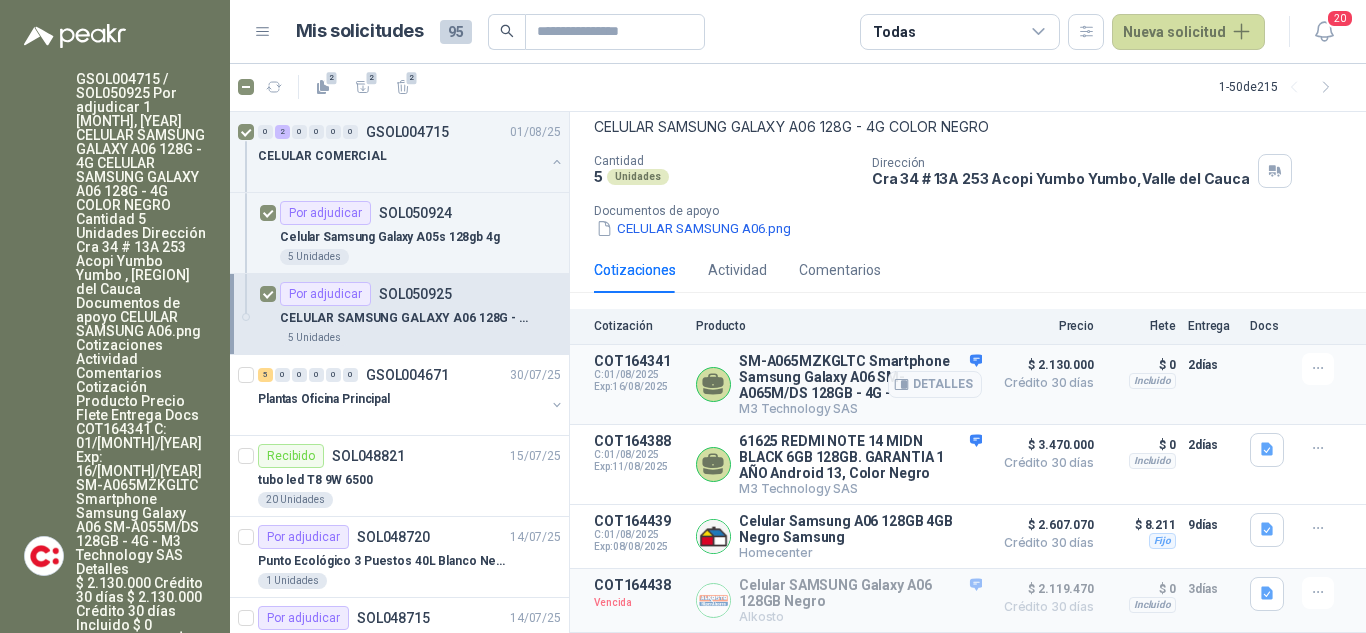 scroll, scrollTop: 119, scrollLeft: 0, axis: vertical 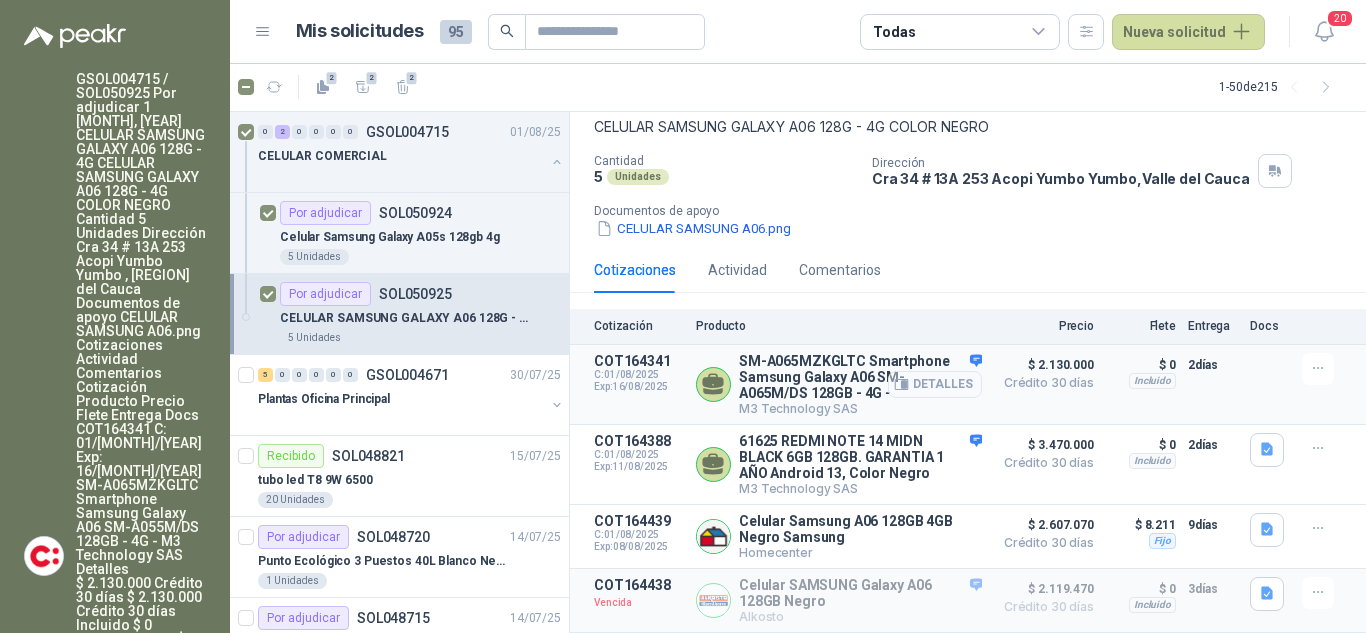 click on "Detalles" at bounding box center [935, 384] 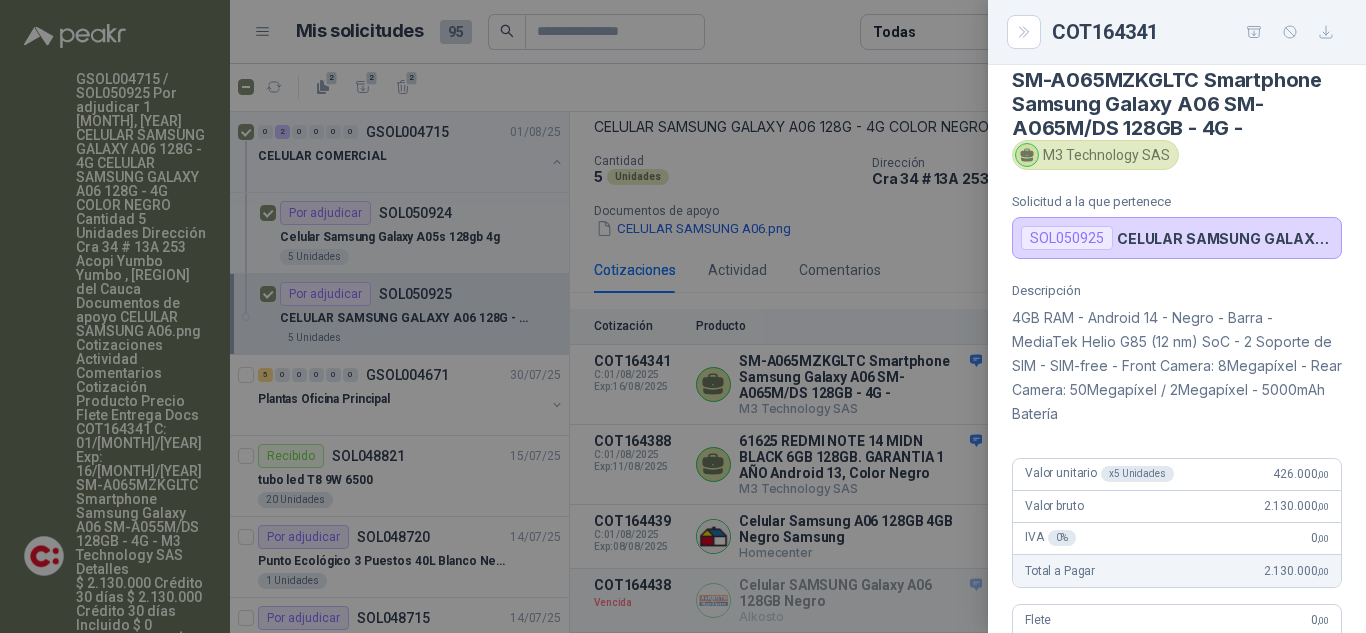 scroll, scrollTop: 0, scrollLeft: 0, axis: both 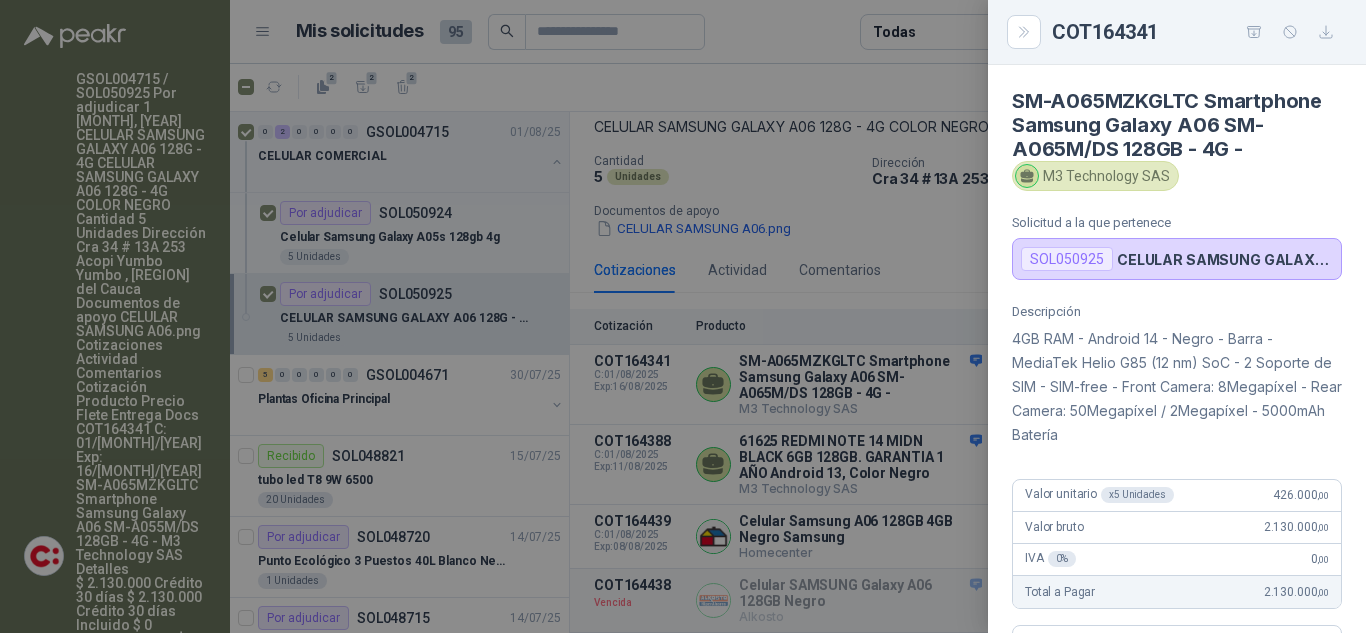 click on "M3 Technology SAS" at bounding box center [1177, 176] 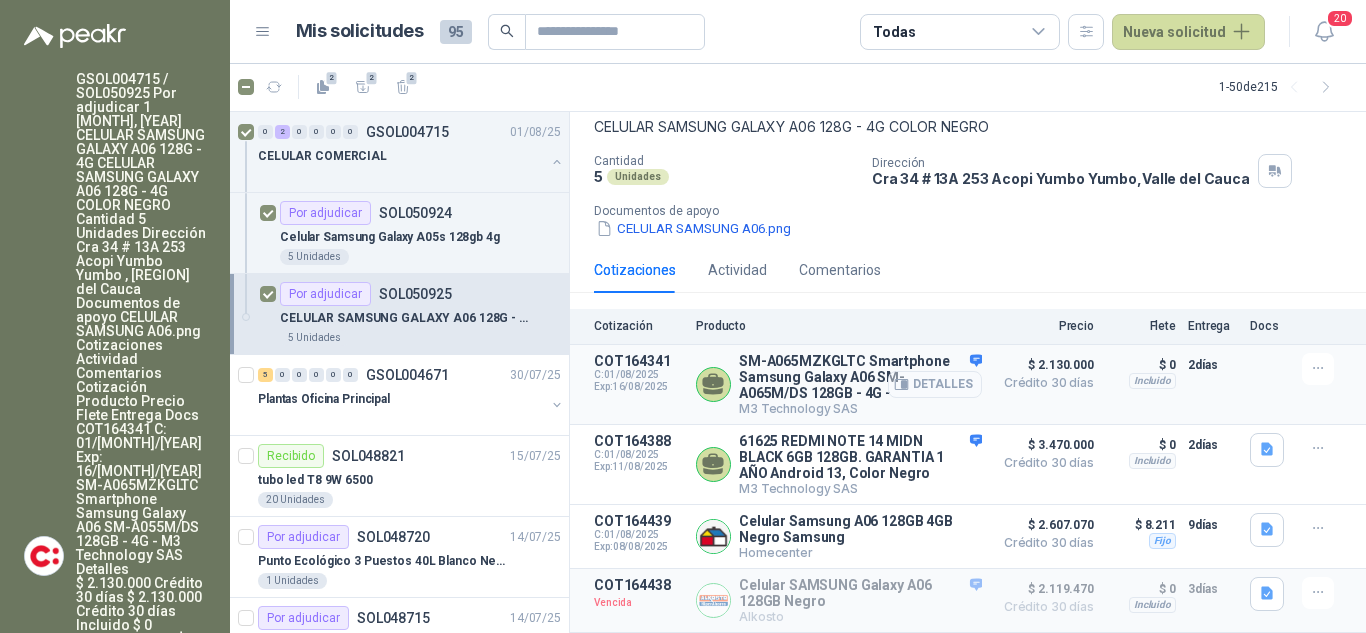 click on "Detalles" at bounding box center [935, 384] 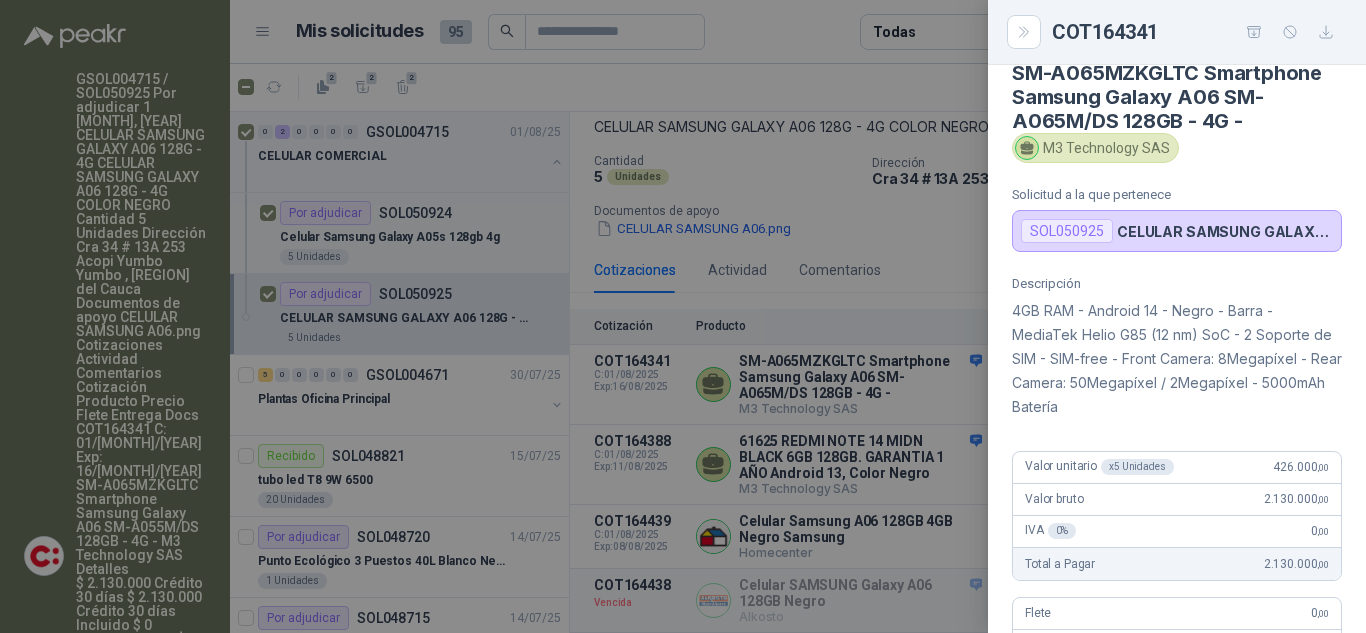 scroll, scrollTop: 0, scrollLeft: 0, axis: both 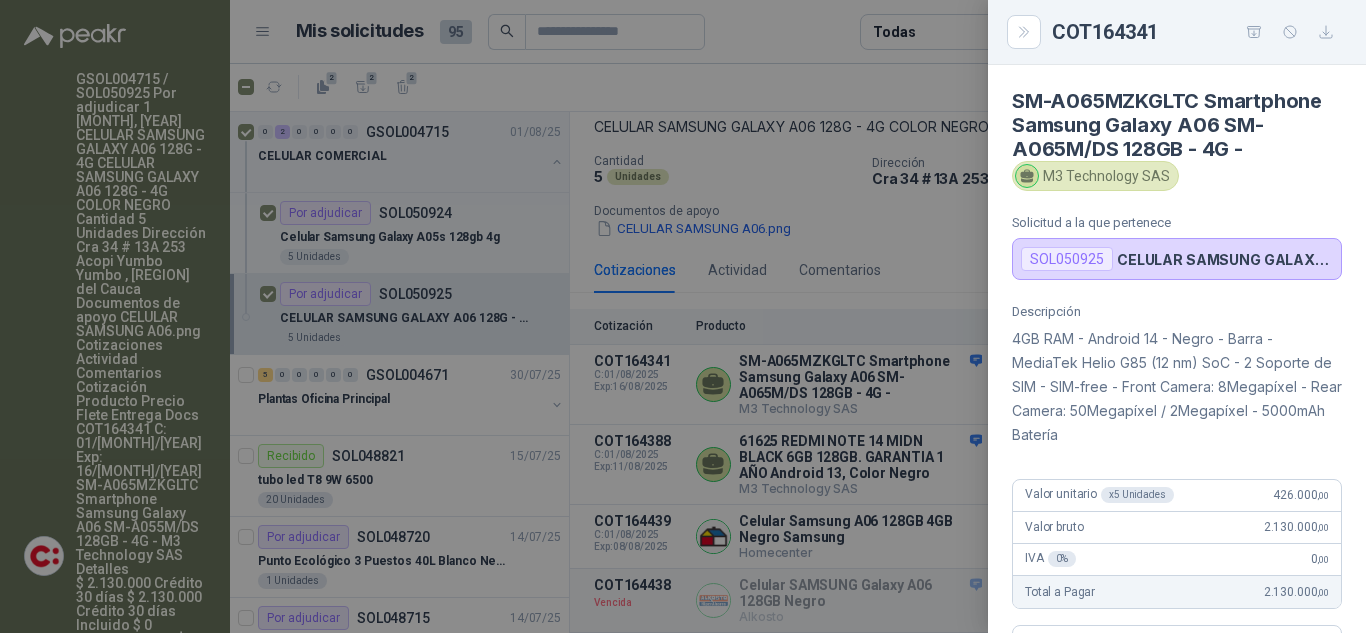 click at bounding box center (683, 316) 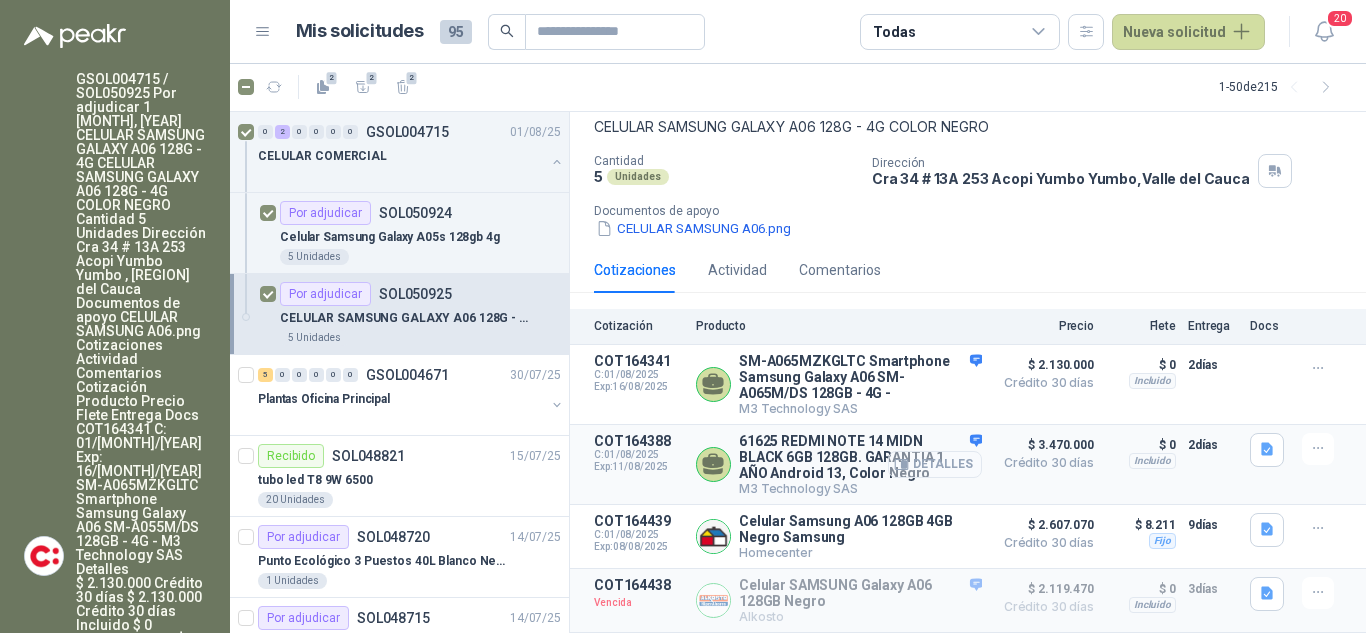 click on "Detalles" at bounding box center (935, 464) 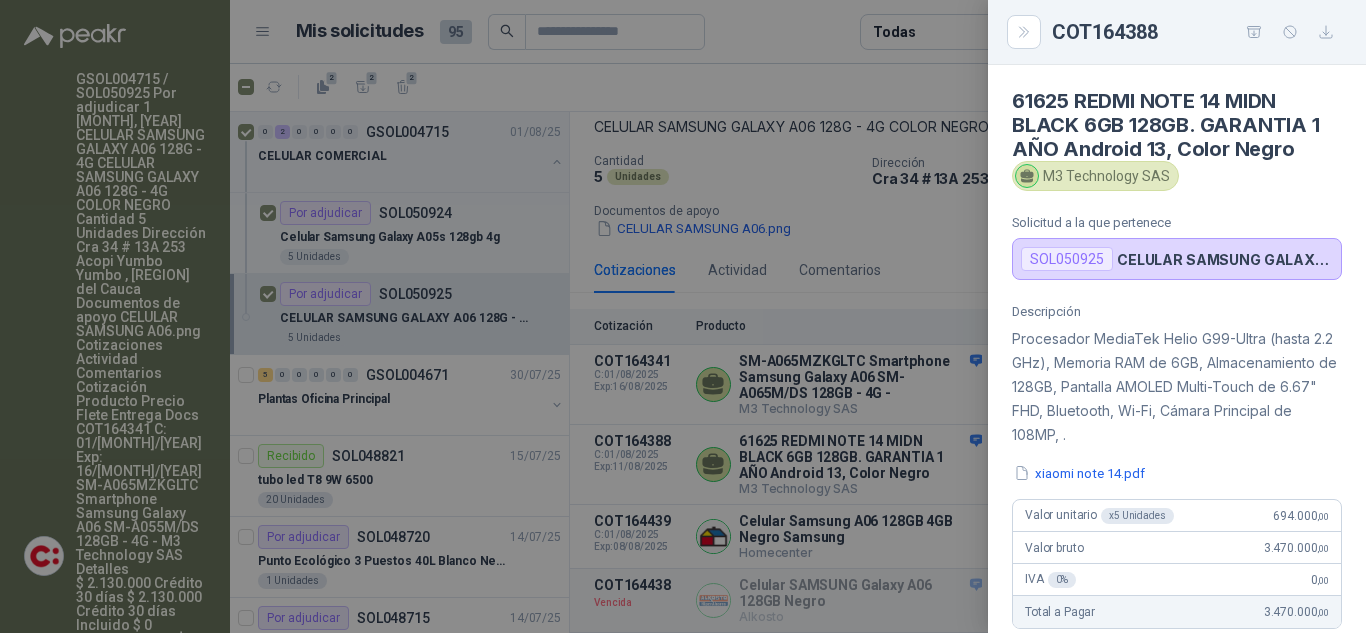 click at bounding box center (683, 316) 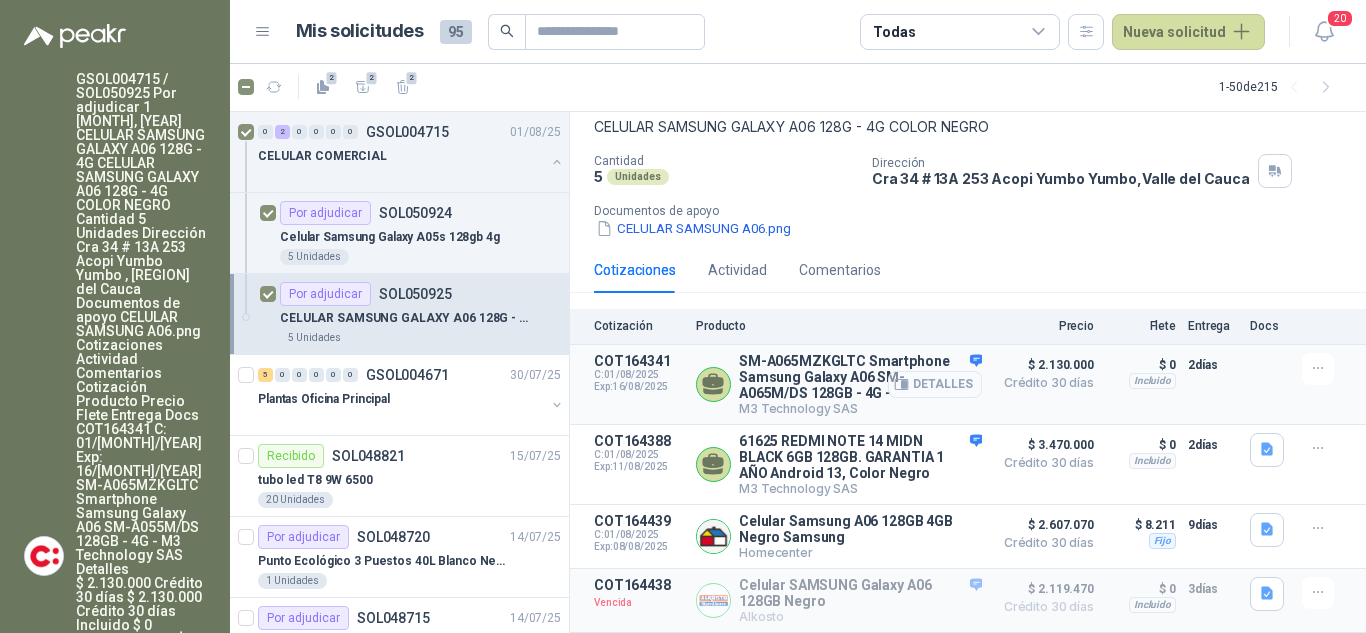 click on "Detalles" at bounding box center (935, 384) 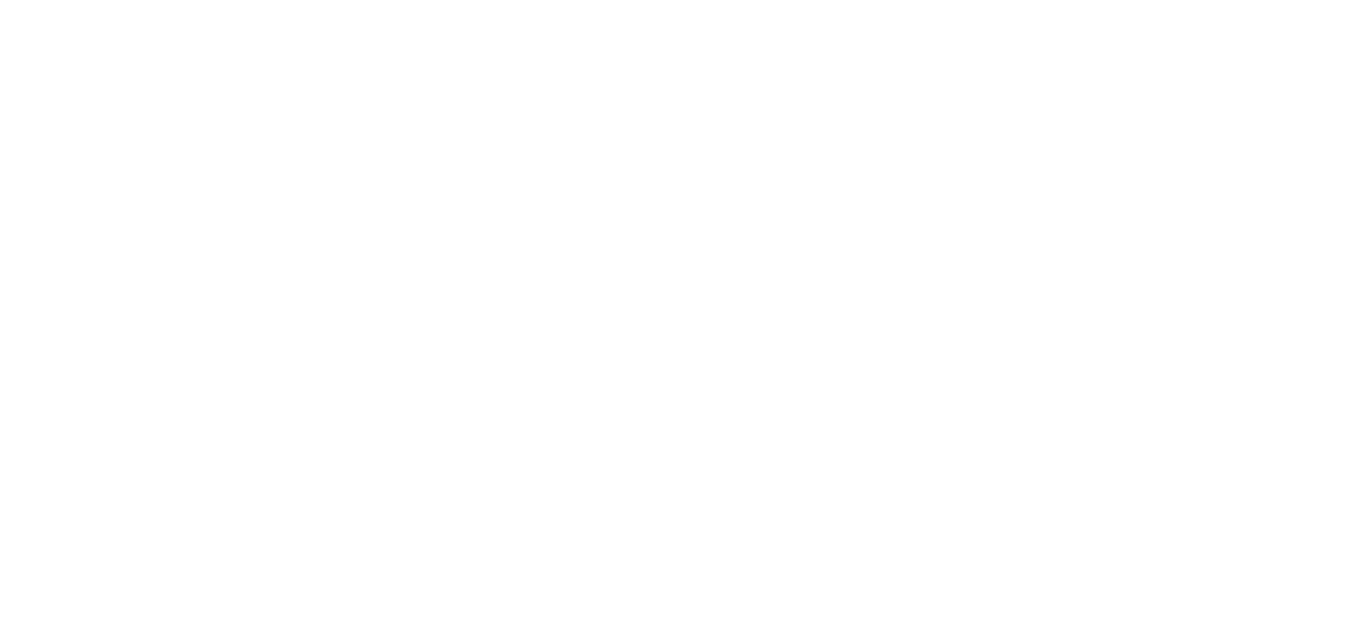 scroll, scrollTop: 0, scrollLeft: 0, axis: both 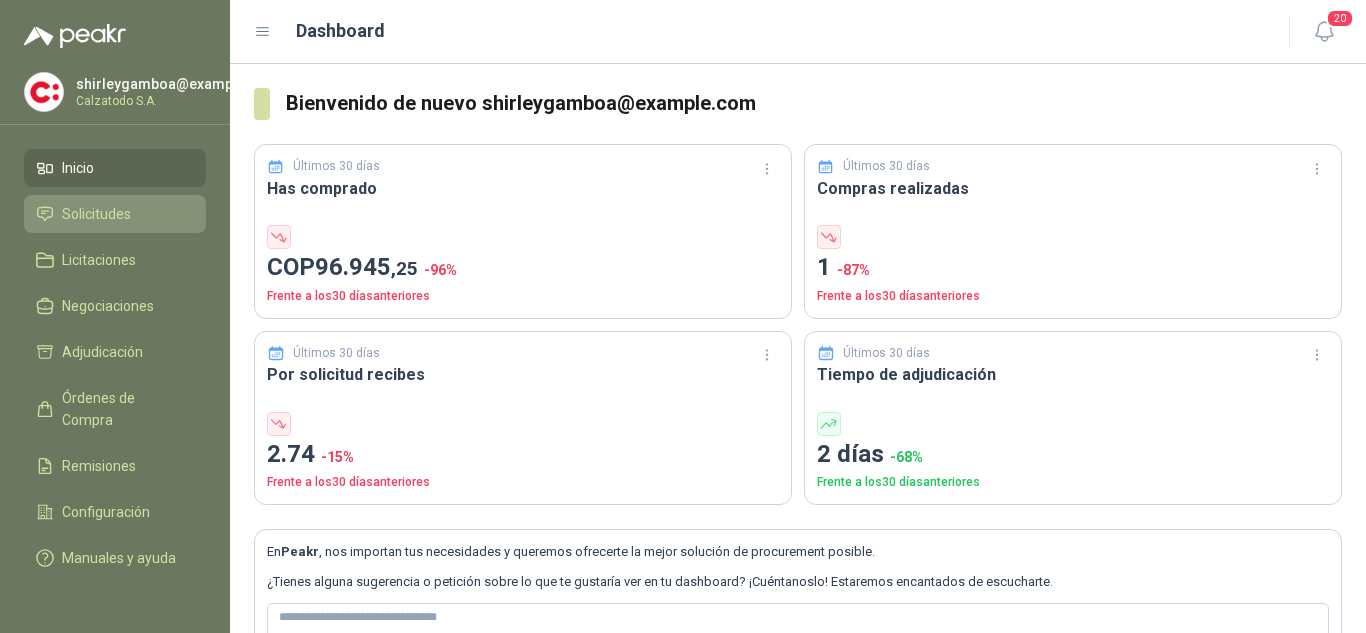 click on "Solicitudes" at bounding box center (115, 214) 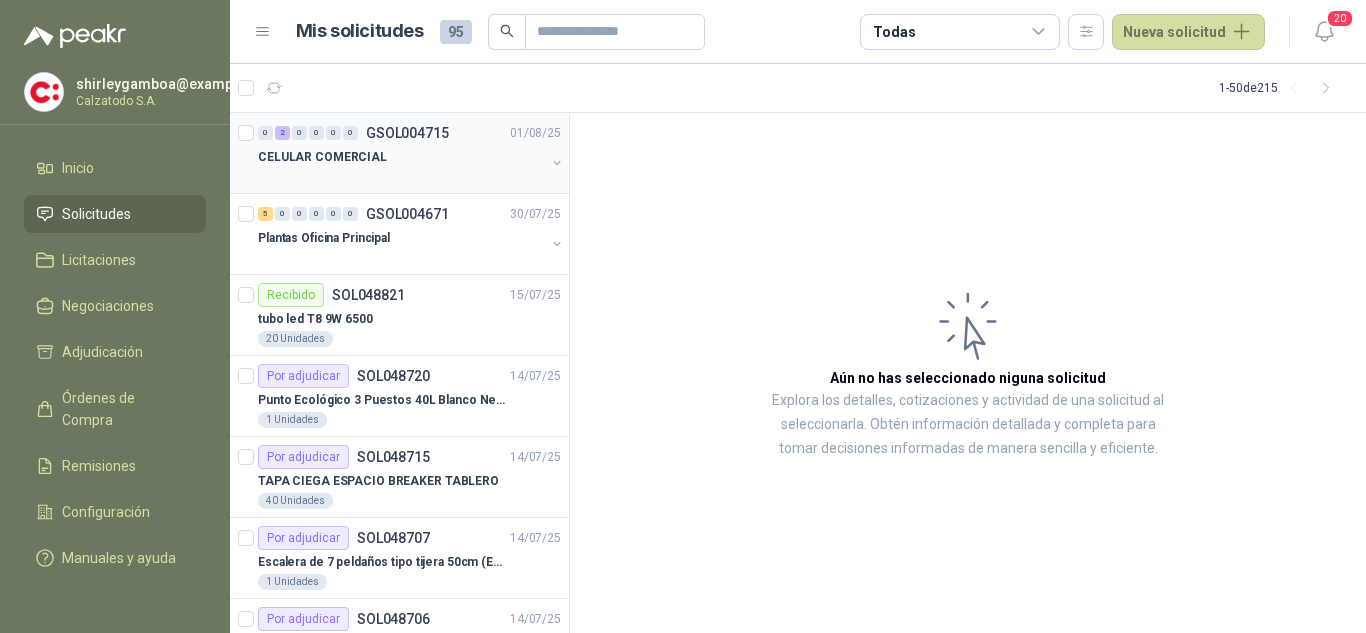 click on "CELULAR COMERCIAL" at bounding box center (401, 157) 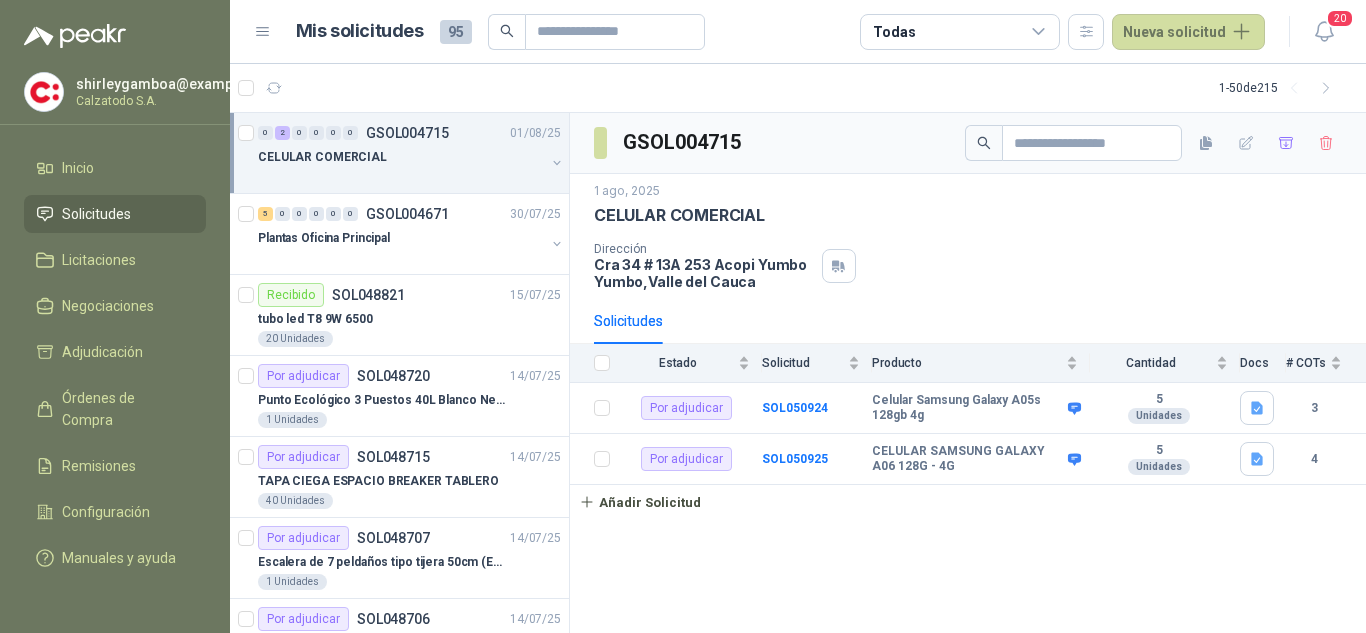 click on "CELULAR COMERCIAL" at bounding box center (401, 157) 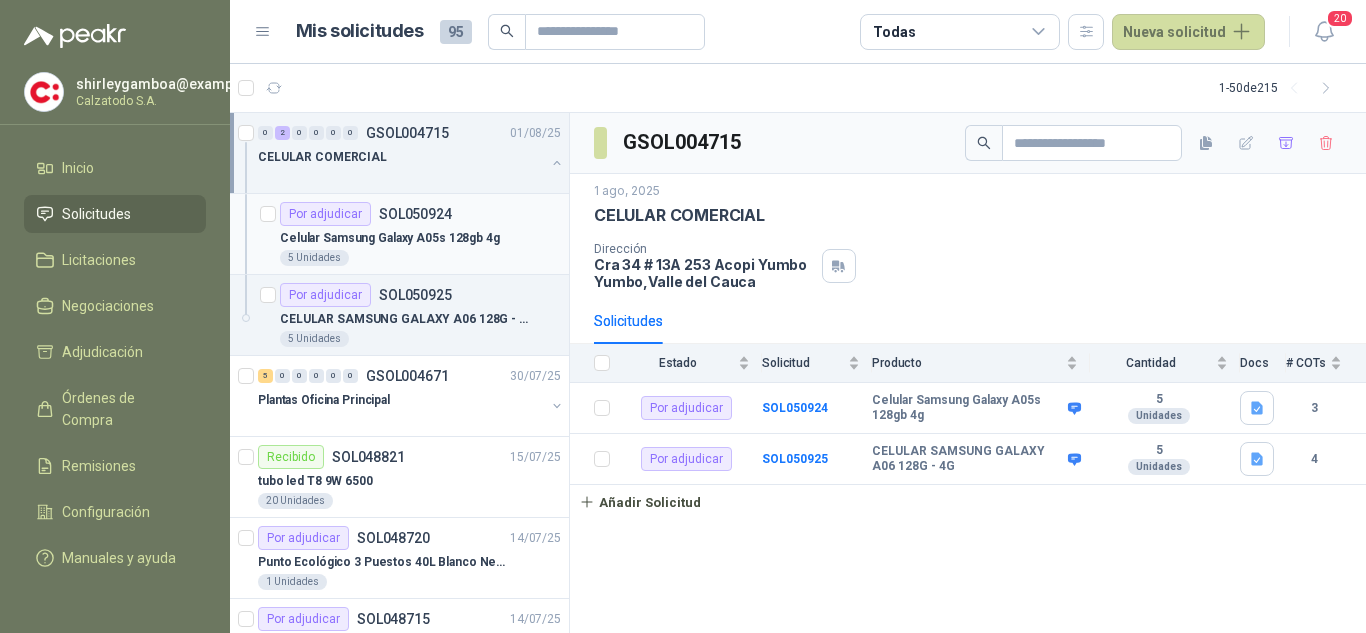 click on "Celular Samsung Galaxy A05s 128gb 4g" at bounding box center [390, 238] 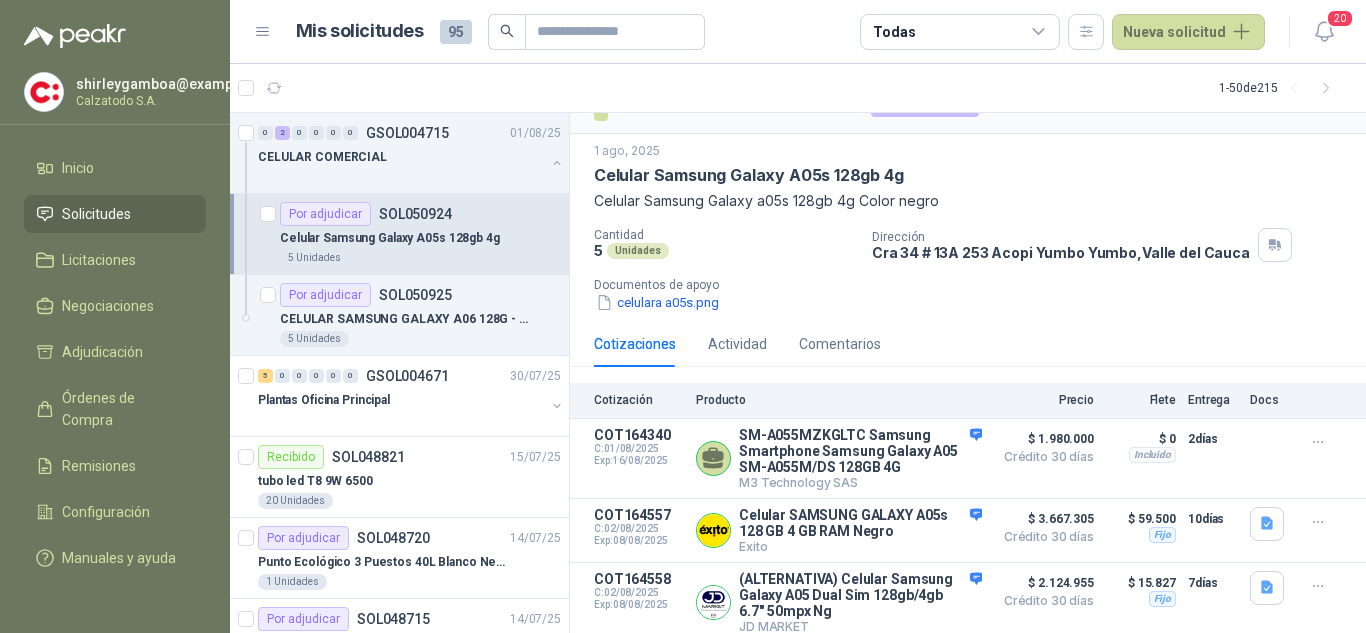 scroll, scrollTop: 53, scrollLeft: 0, axis: vertical 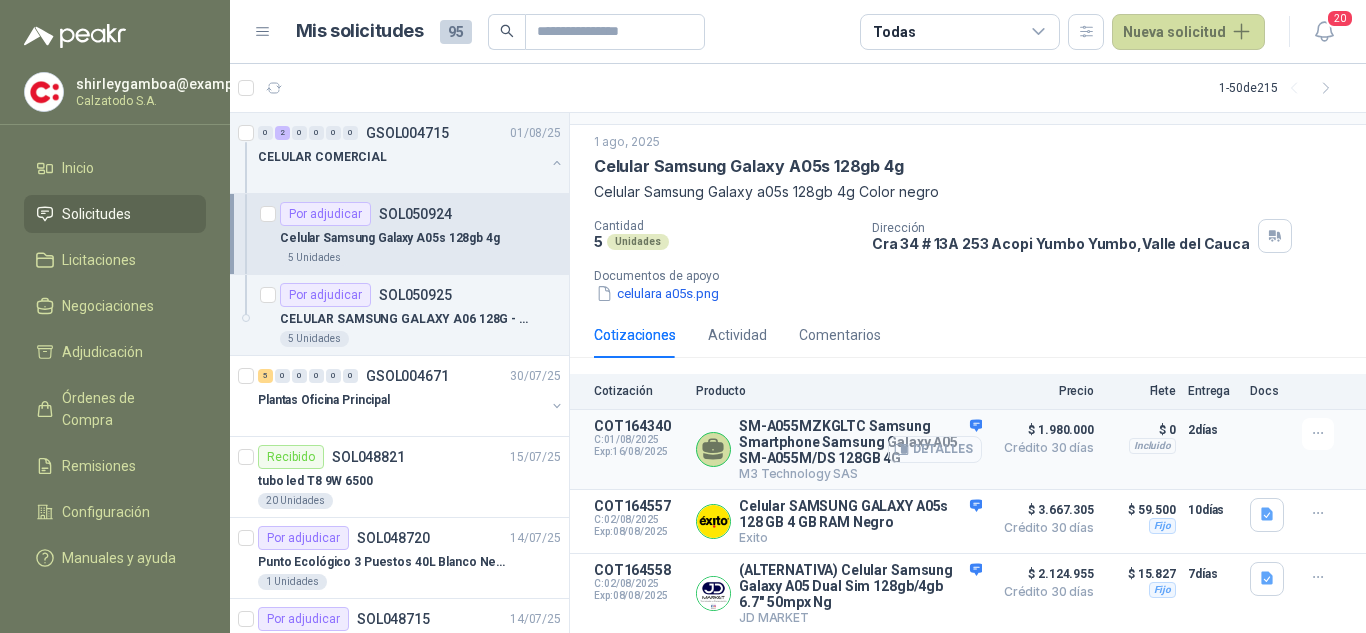 click on "Detalles" at bounding box center [935, 449] 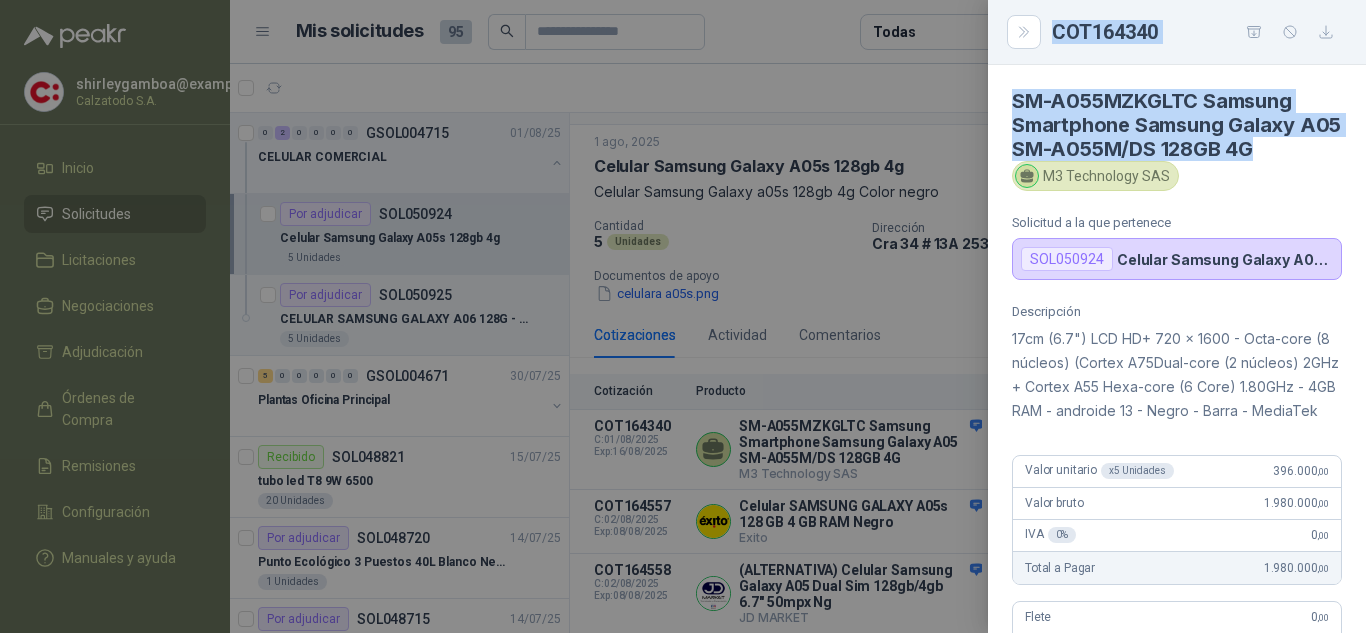 drag, startPoint x: 1309, startPoint y: 149, endPoint x: 962, endPoint y: 96, distance: 351.0242 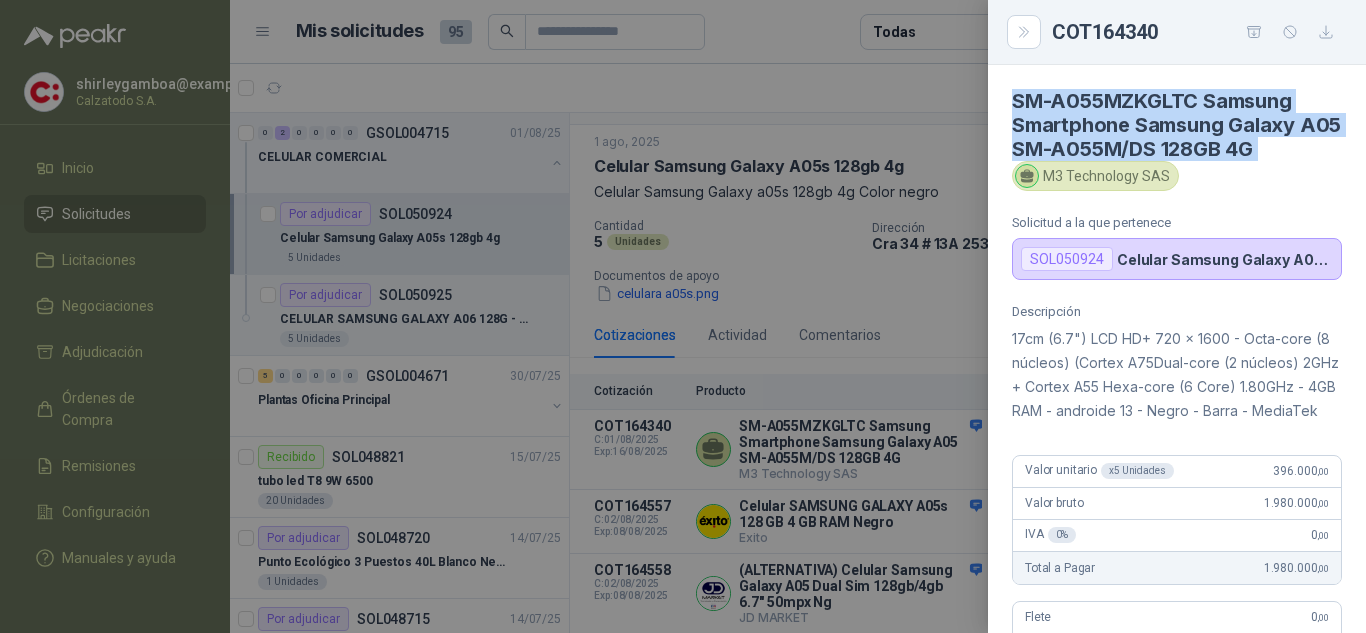 drag, startPoint x: 1296, startPoint y: 148, endPoint x: 1023, endPoint y: 107, distance: 276.06158 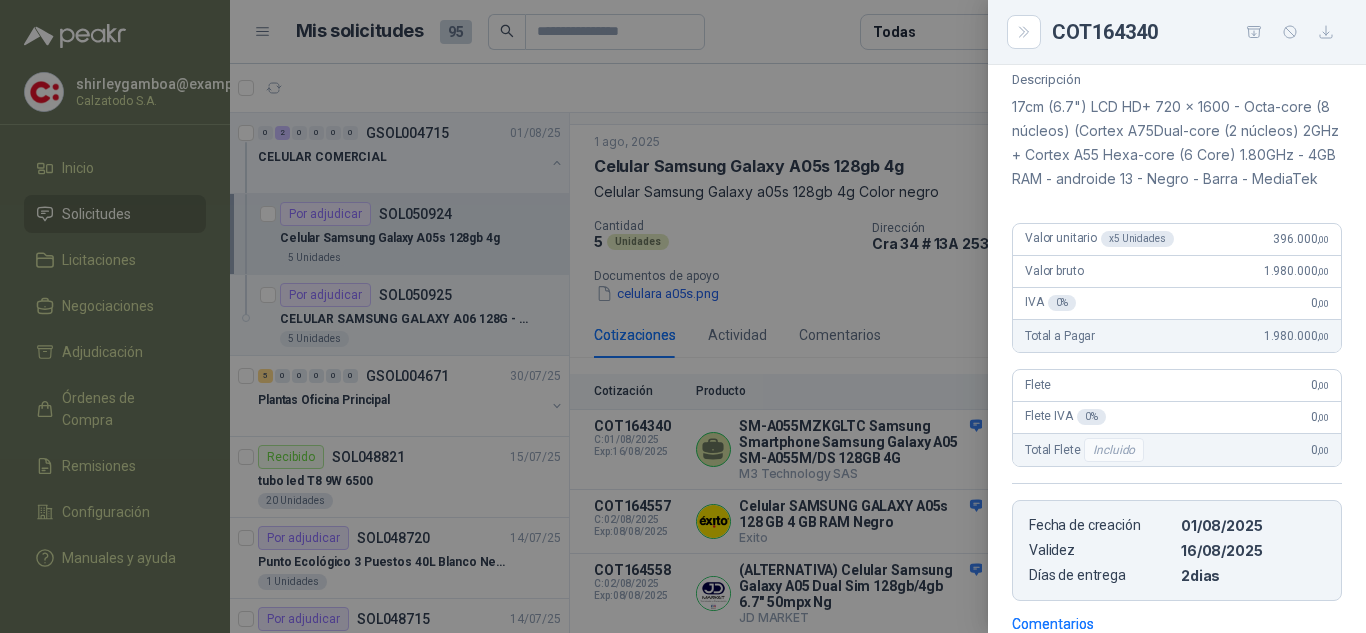 scroll, scrollTop: 200, scrollLeft: 0, axis: vertical 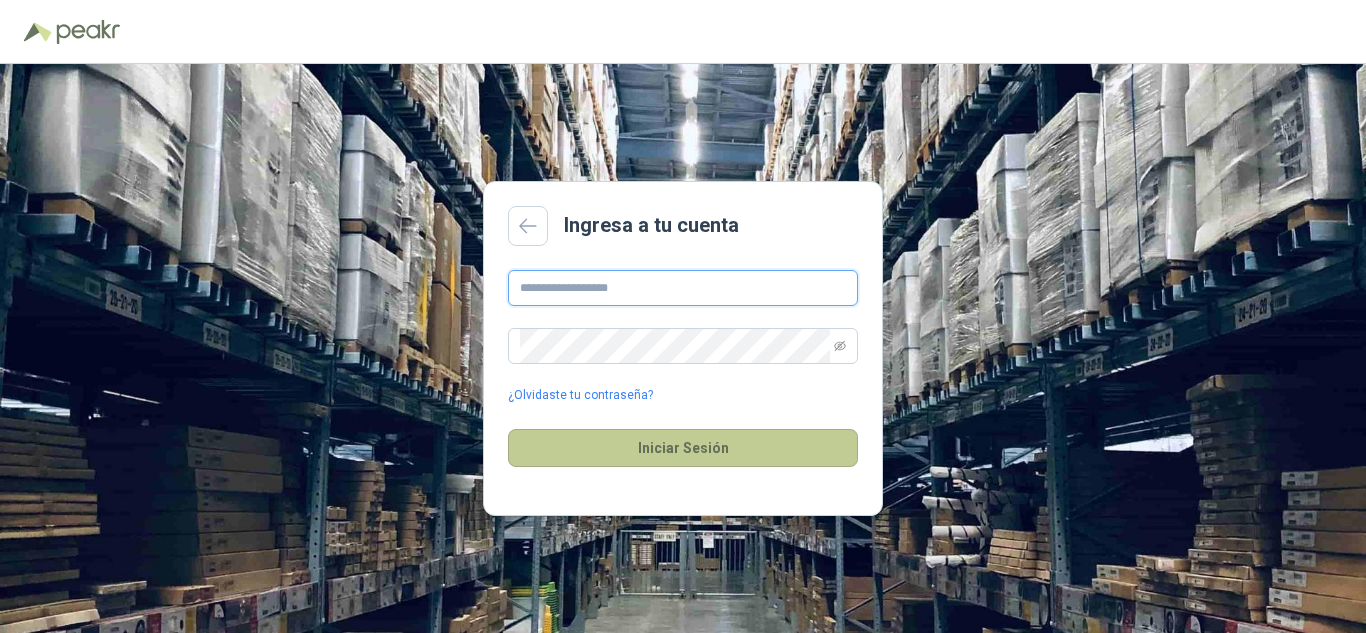 type on "**********" 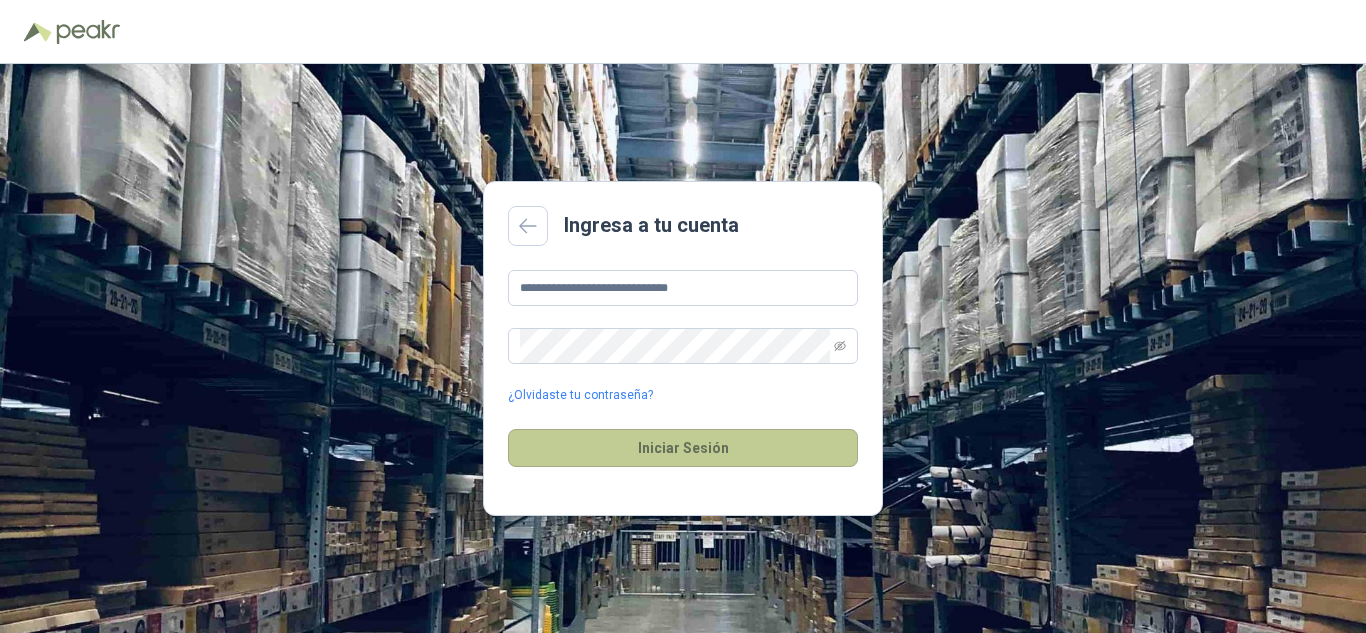 drag, startPoint x: 653, startPoint y: 443, endPoint x: 653, endPoint y: 431, distance: 12 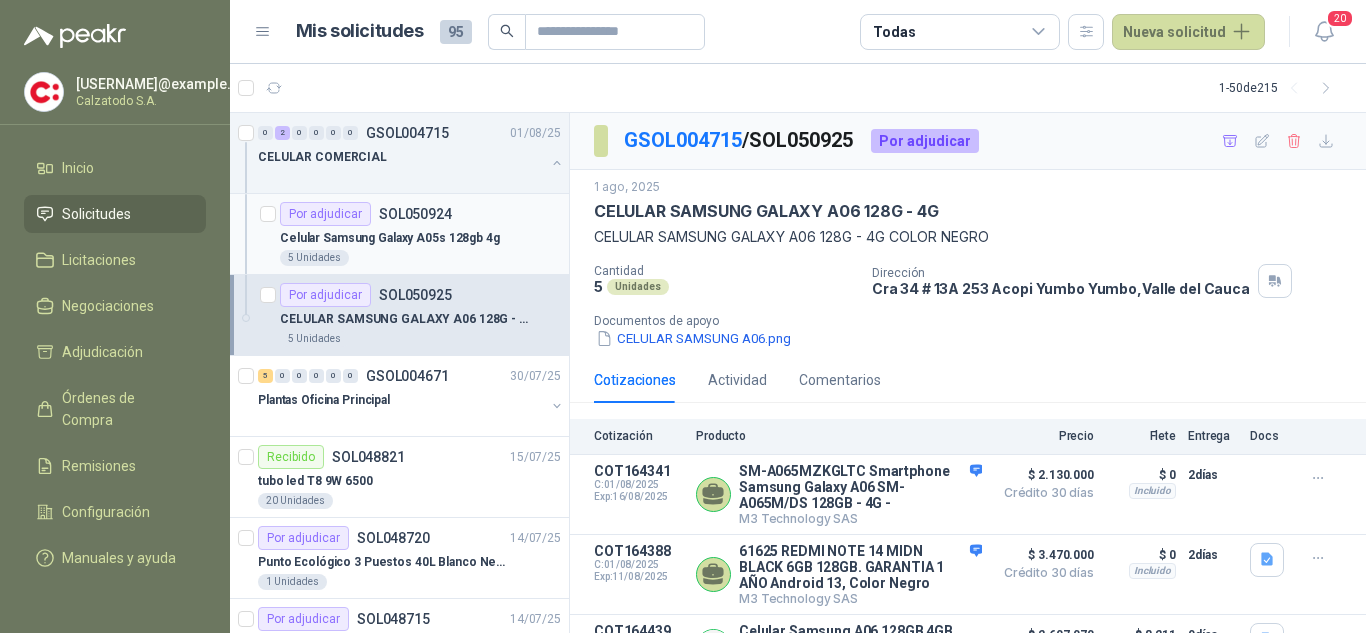 click on "SOL050924" at bounding box center (415, 214) 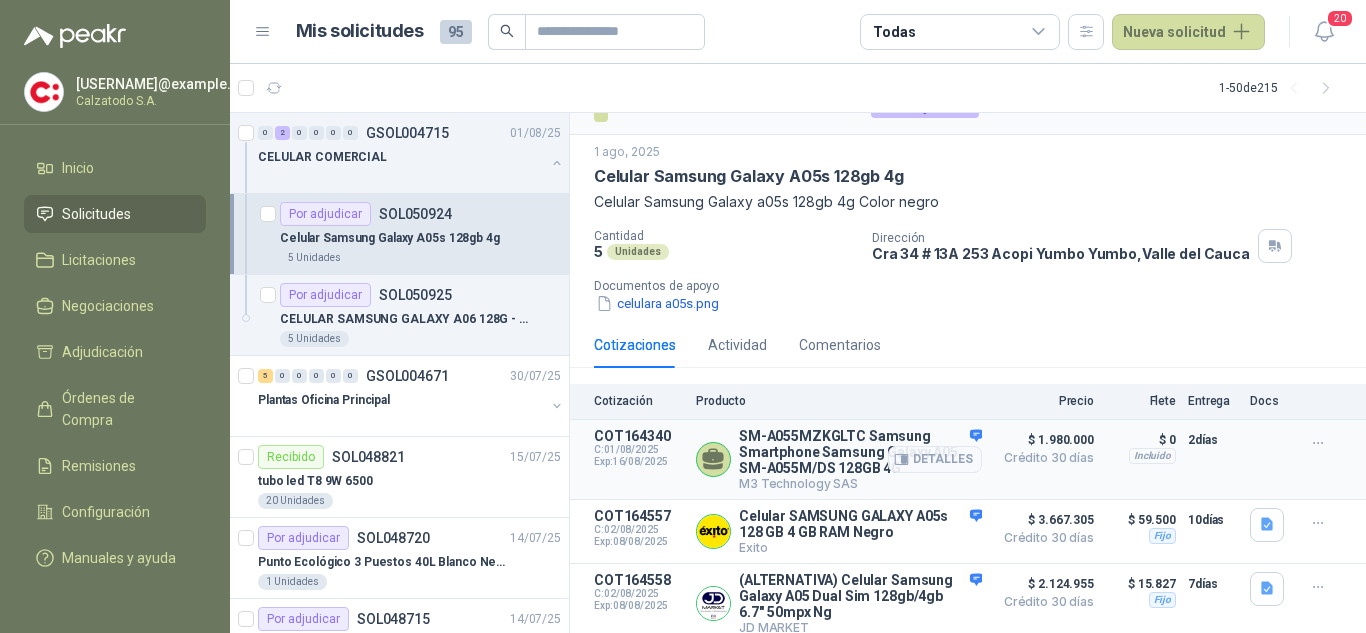 scroll, scrollTop: 53, scrollLeft: 0, axis: vertical 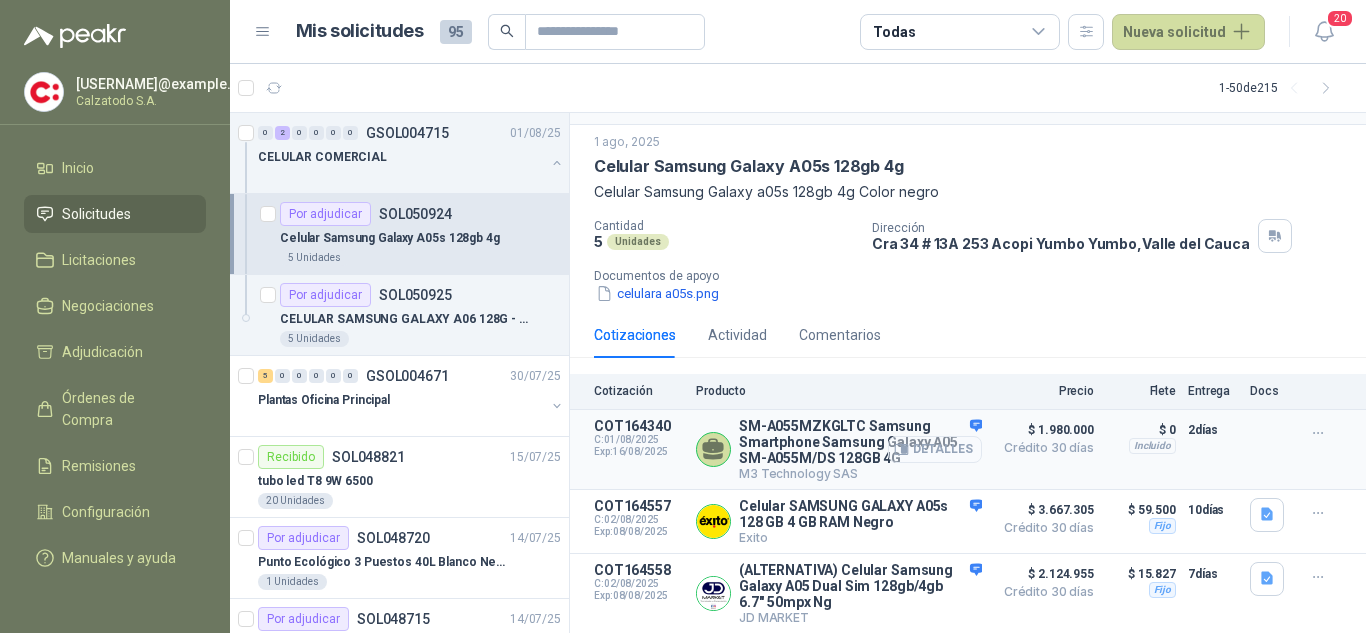 click on "Detalles" at bounding box center [935, 449] 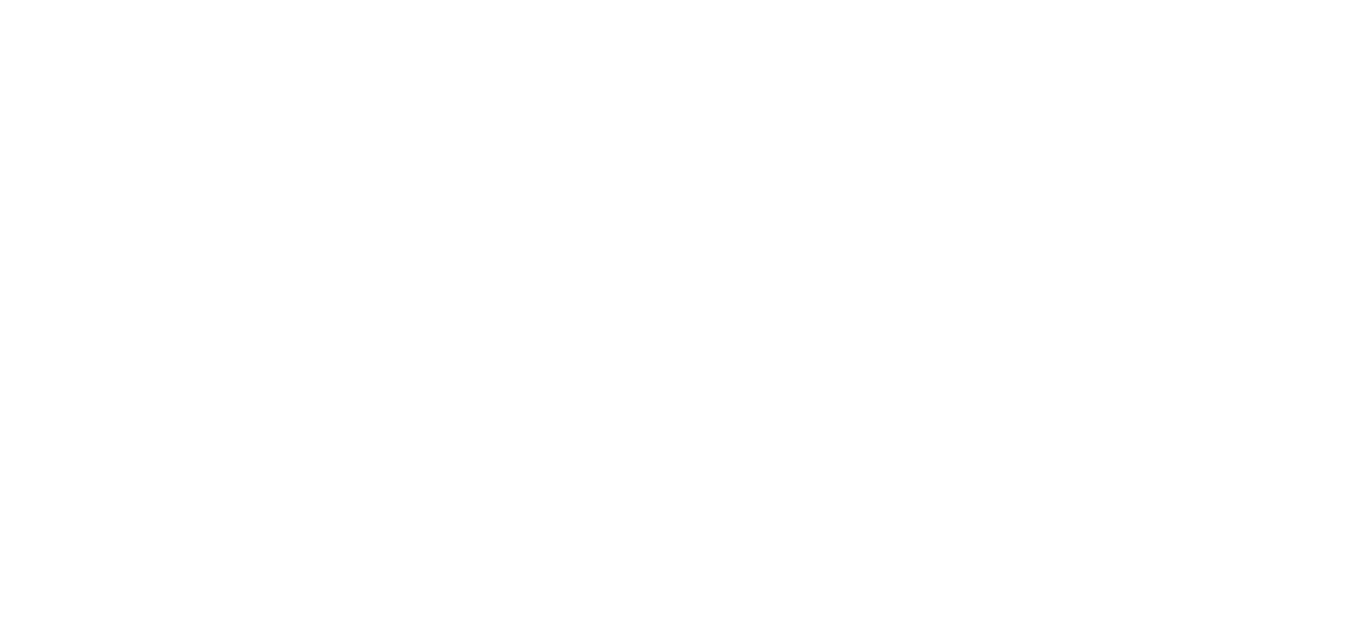 scroll, scrollTop: 0, scrollLeft: 0, axis: both 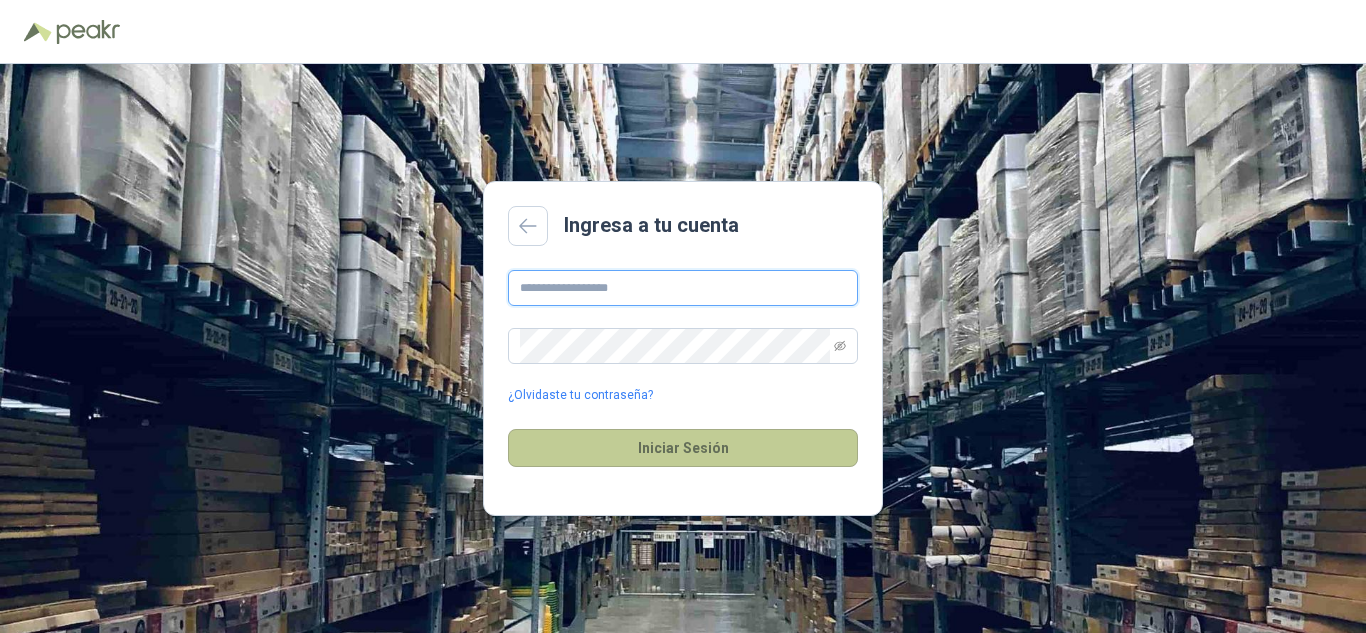 type on "**********" 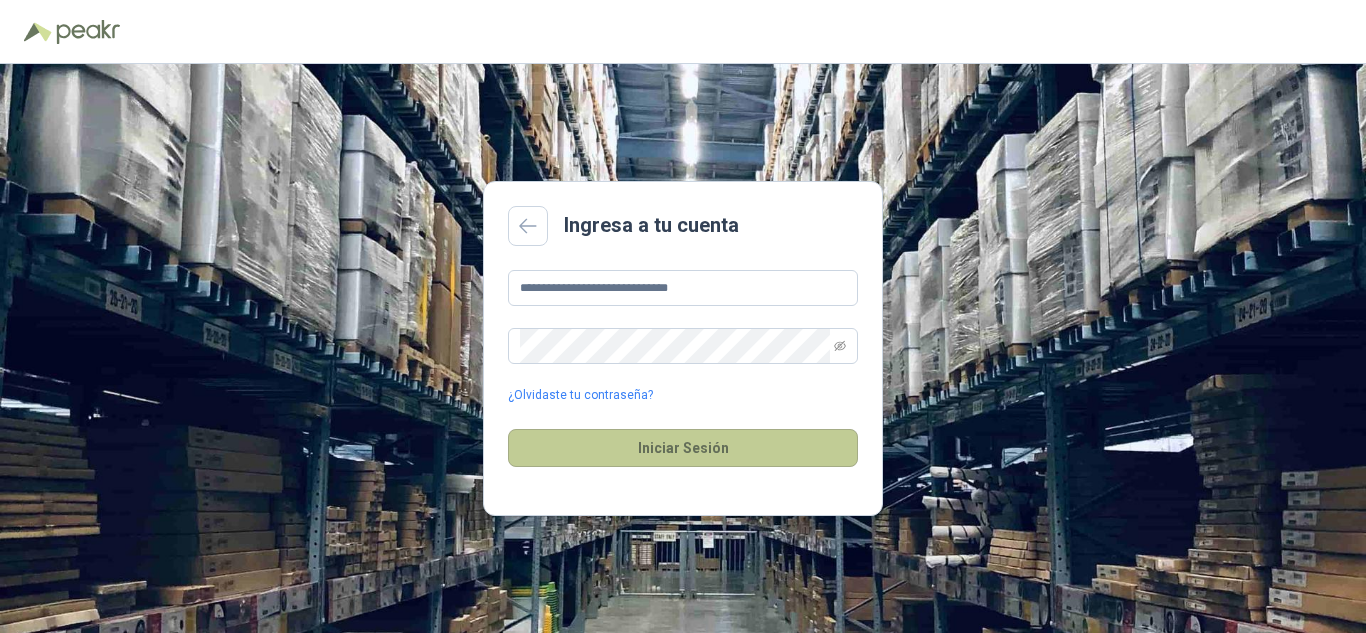 click on "Iniciar Sesión" at bounding box center [683, 448] 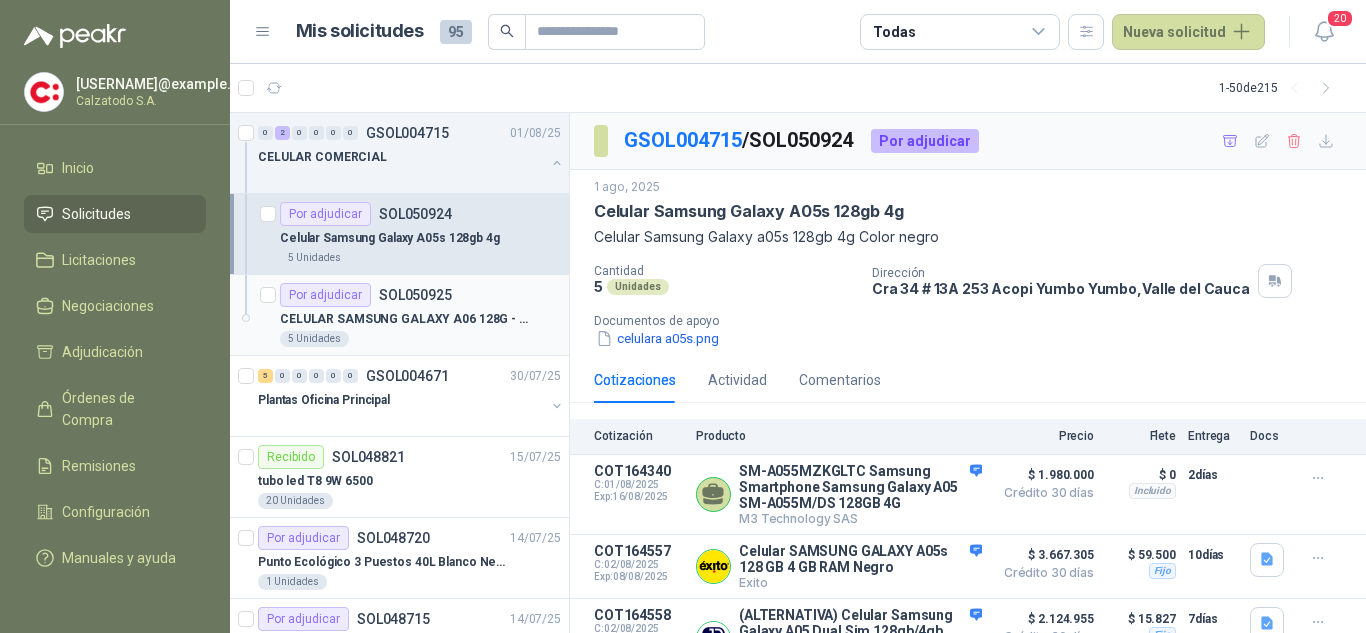 click on "SOL050925" at bounding box center [415, 295] 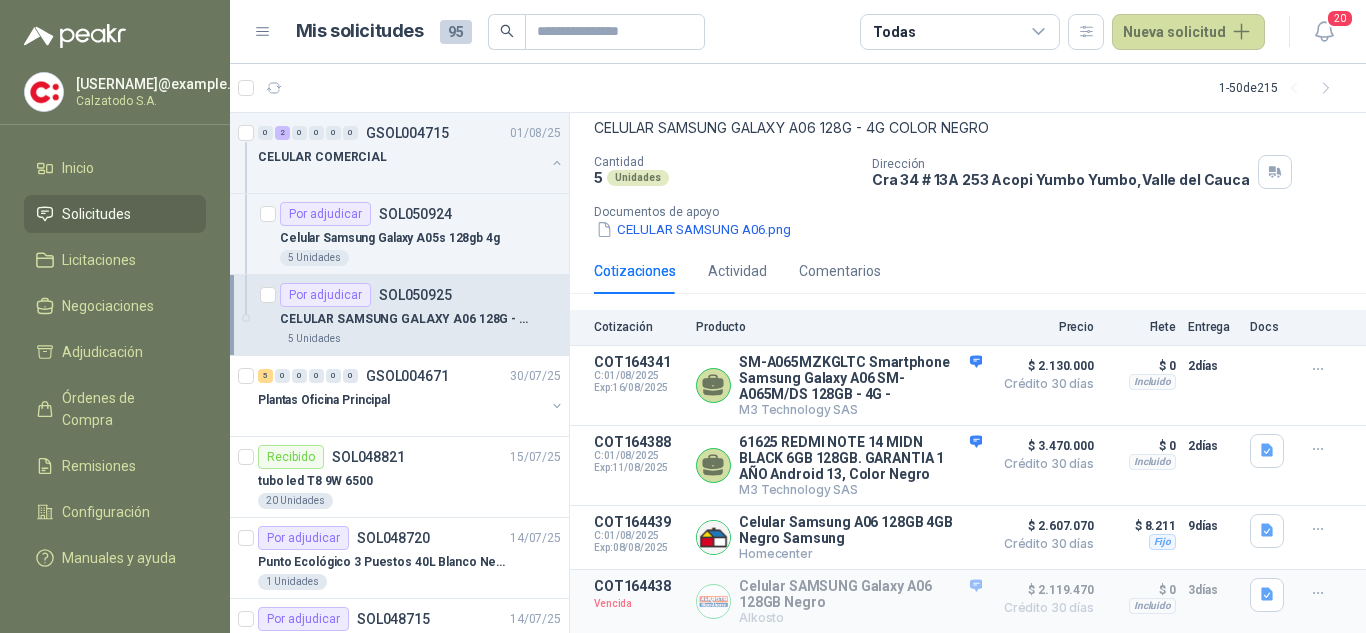 scroll, scrollTop: 119, scrollLeft: 0, axis: vertical 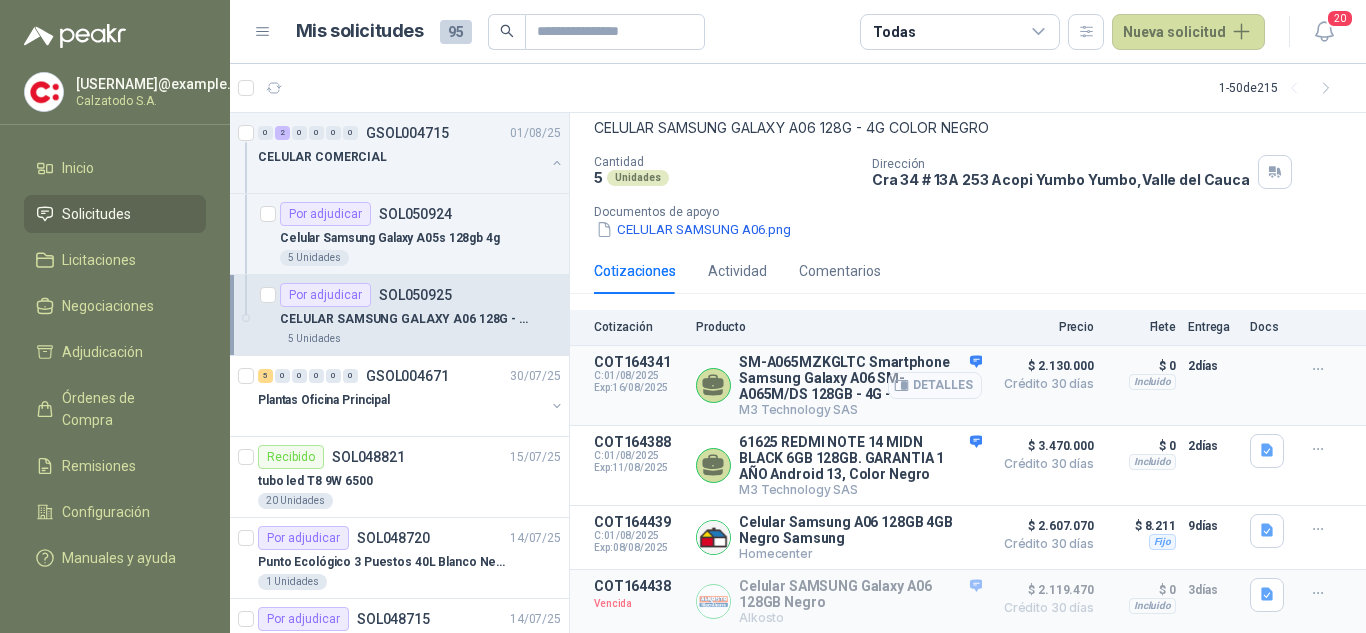 click on "Detalles" at bounding box center (935, 385) 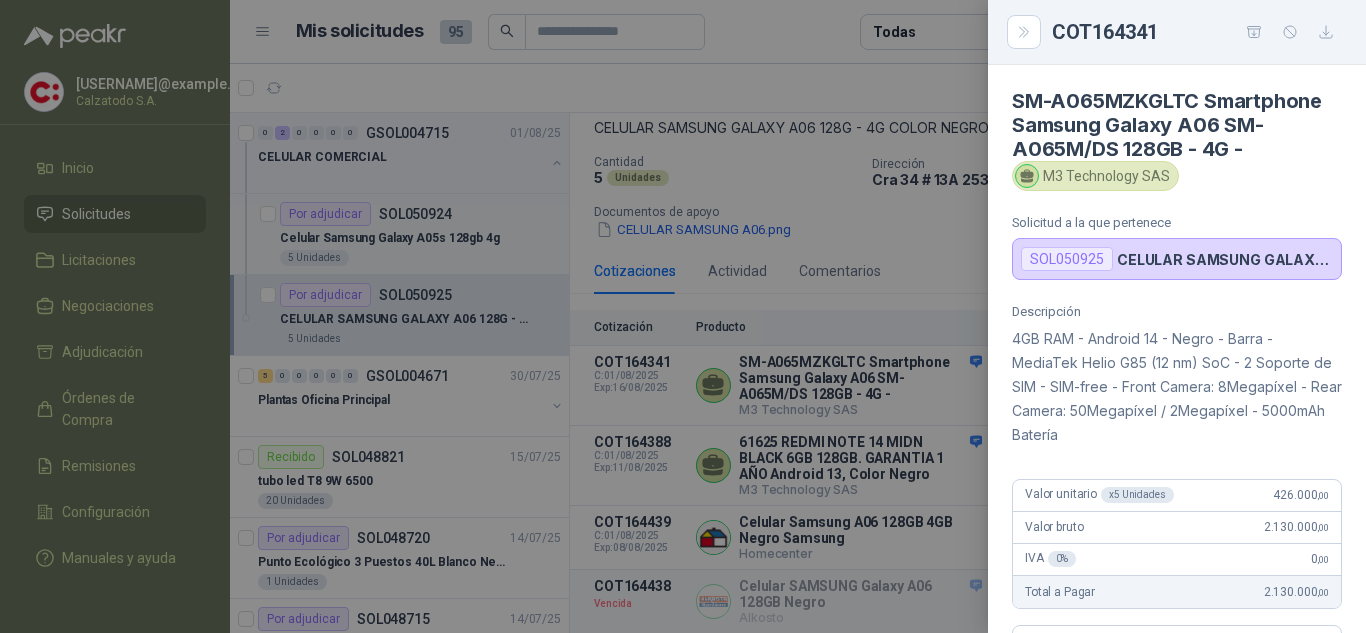 click at bounding box center [683, 316] 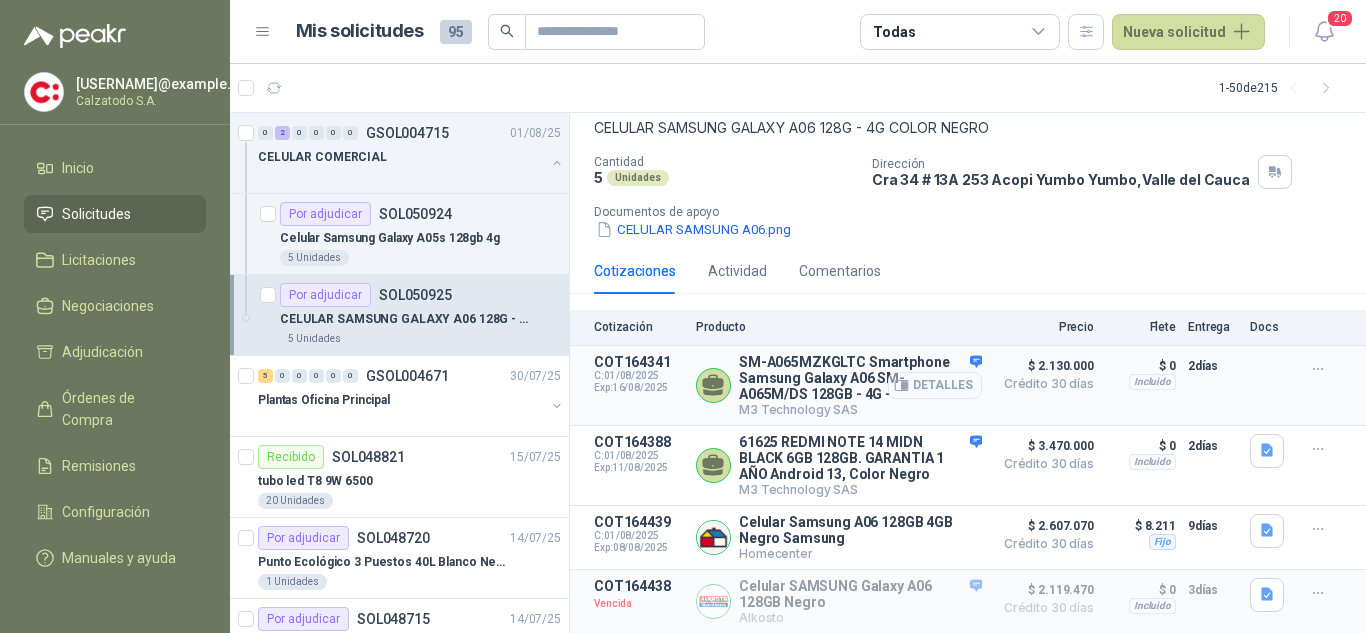 click on "Detalles" at bounding box center [935, 385] 